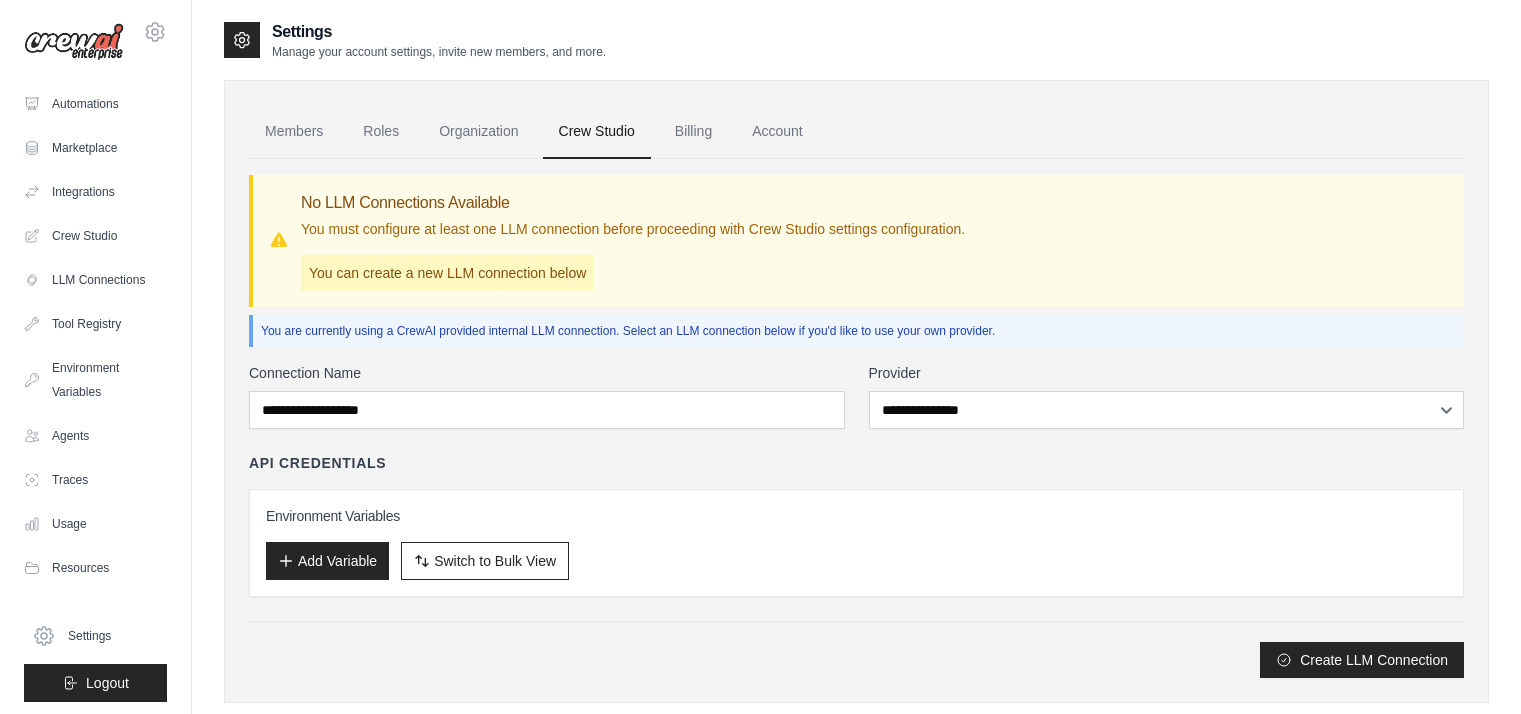 scroll, scrollTop: 0, scrollLeft: 0, axis: both 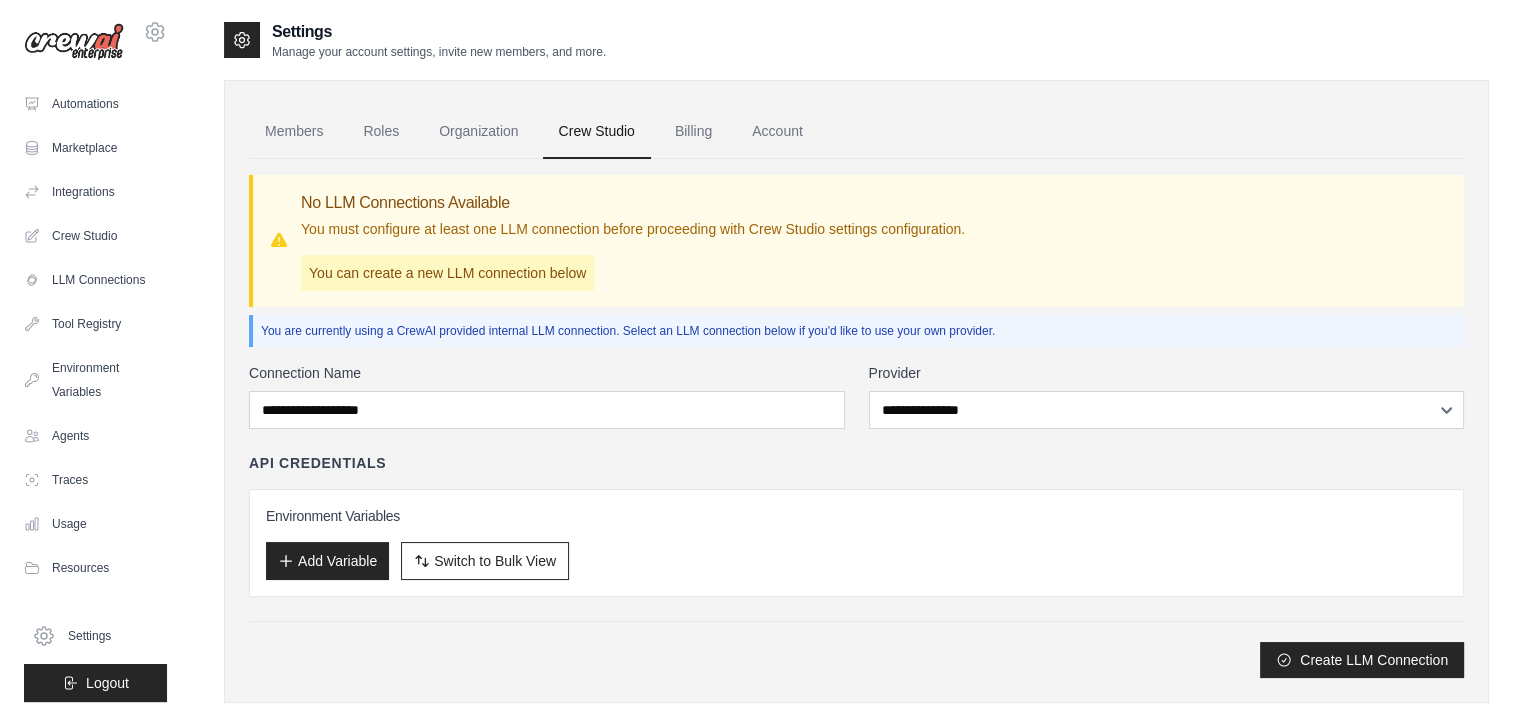 click 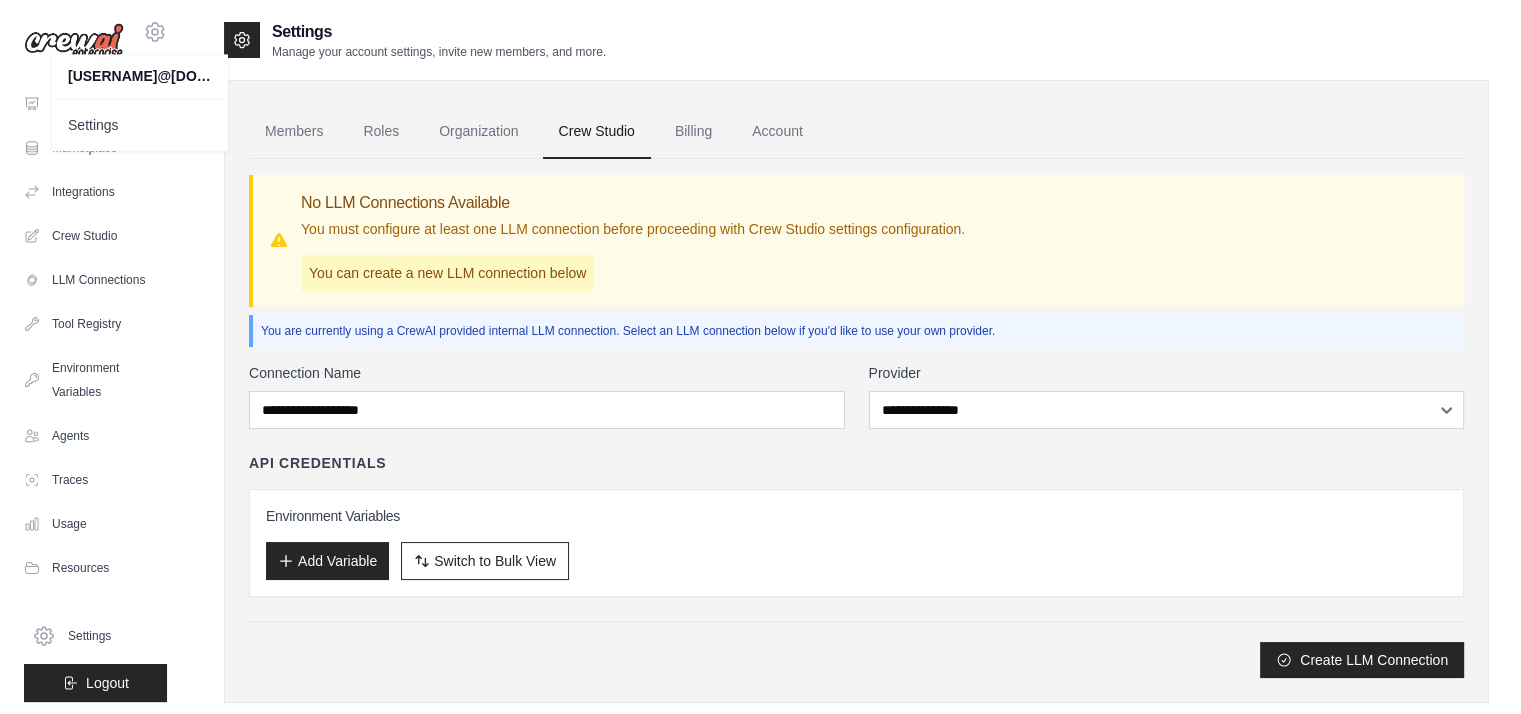 click on "No LLM Connections Available
You must configure at least one LLM connection before proceeding
with Crew Studio settings configuration.
You can create a new LLM connection below" at bounding box center (856, 241) 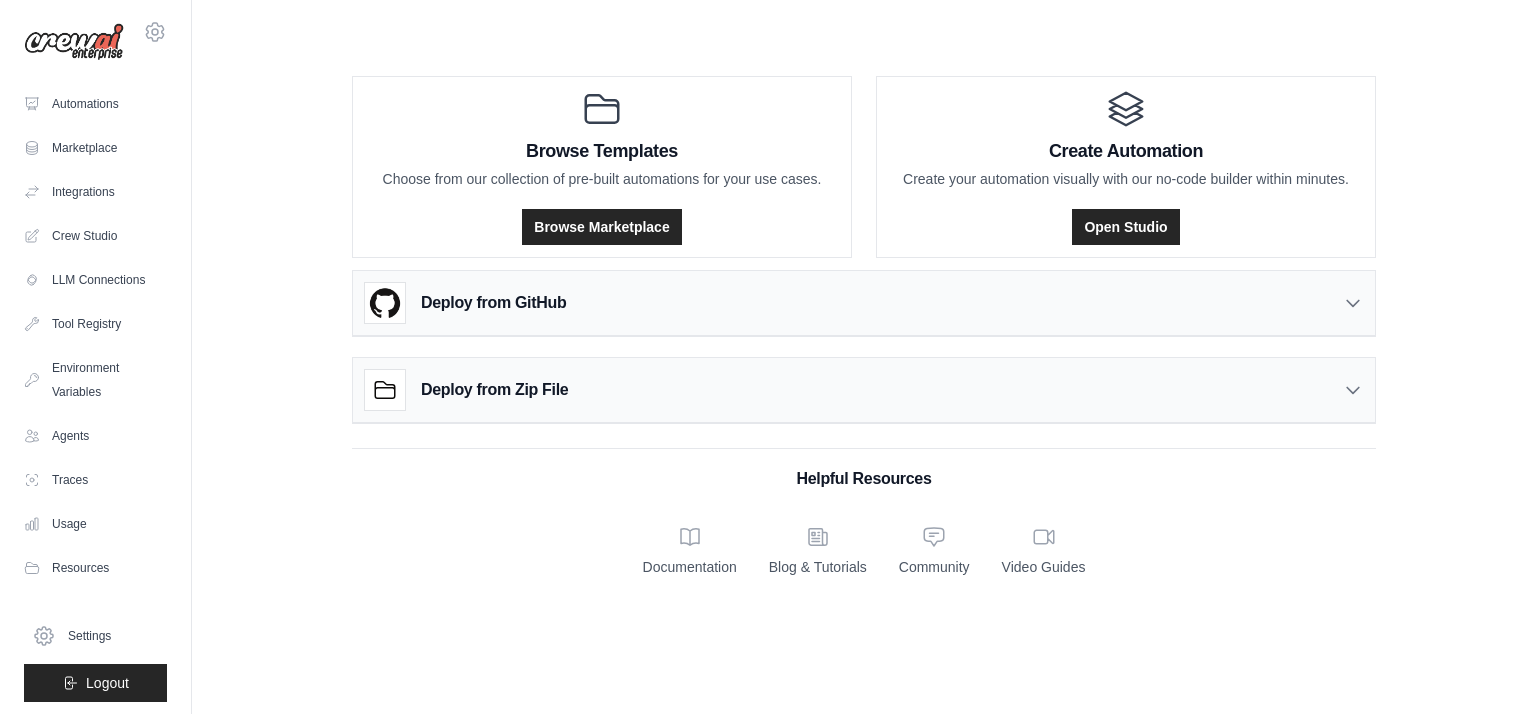 scroll, scrollTop: 0, scrollLeft: 0, axis: both 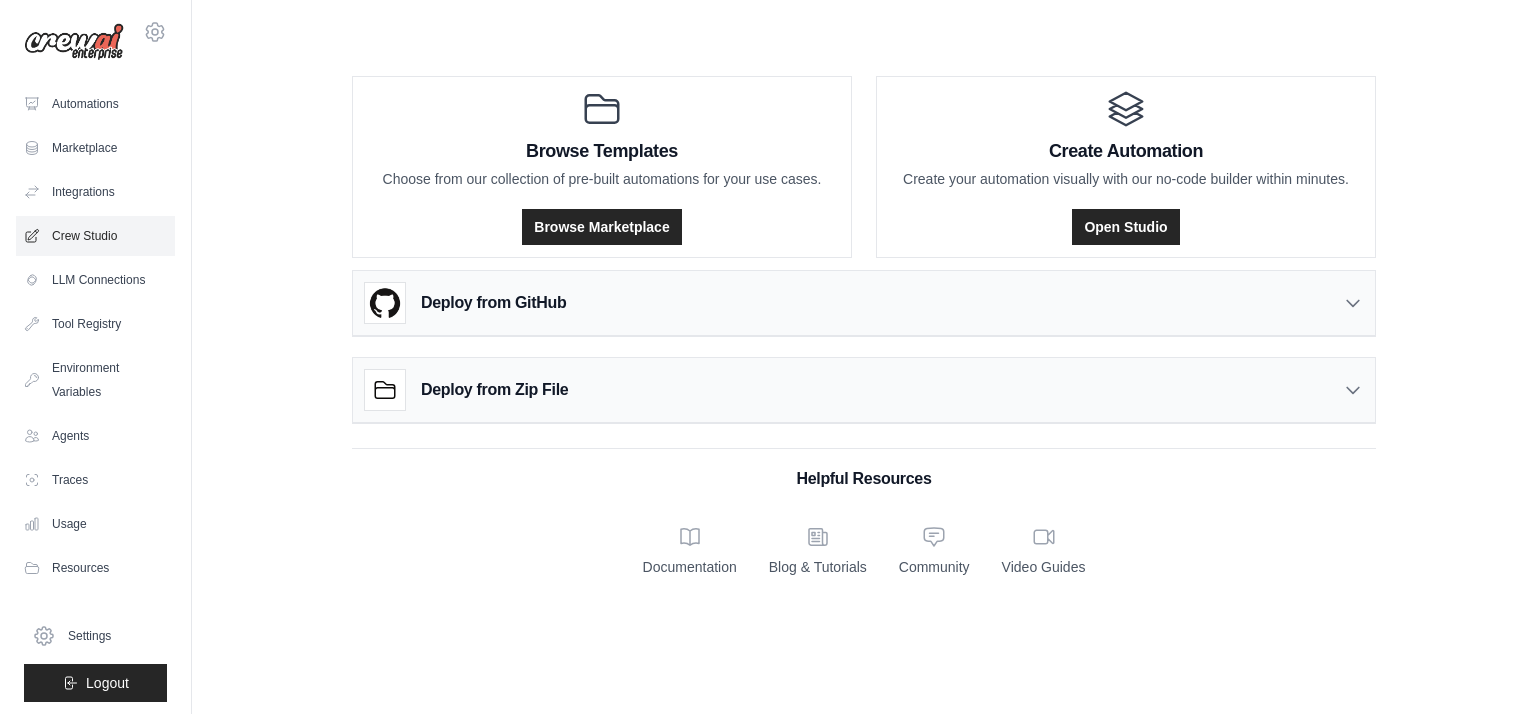 click on "Crew Studio" at bounding box center (95, 236) 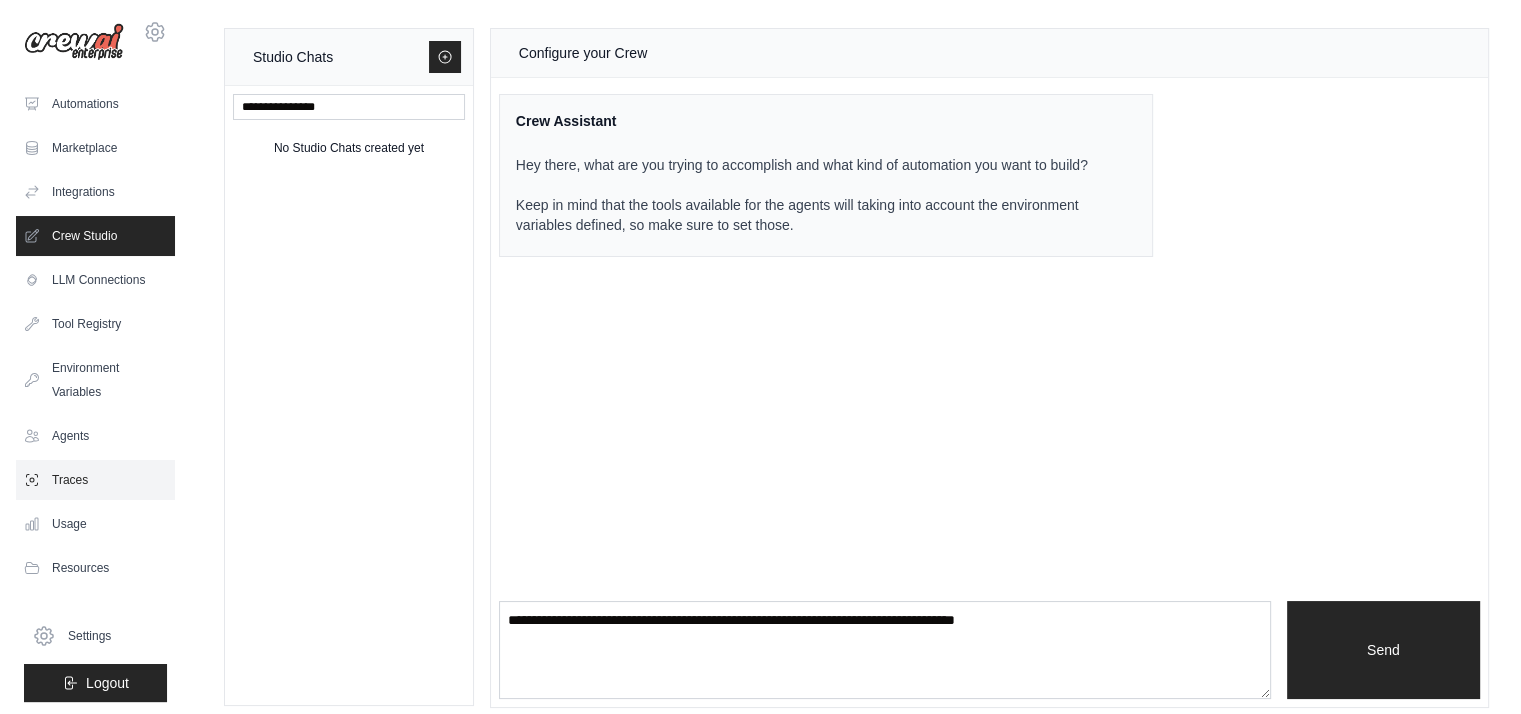 scroll, scrollTop: 4, scrollLeft: 0, axis: vertical 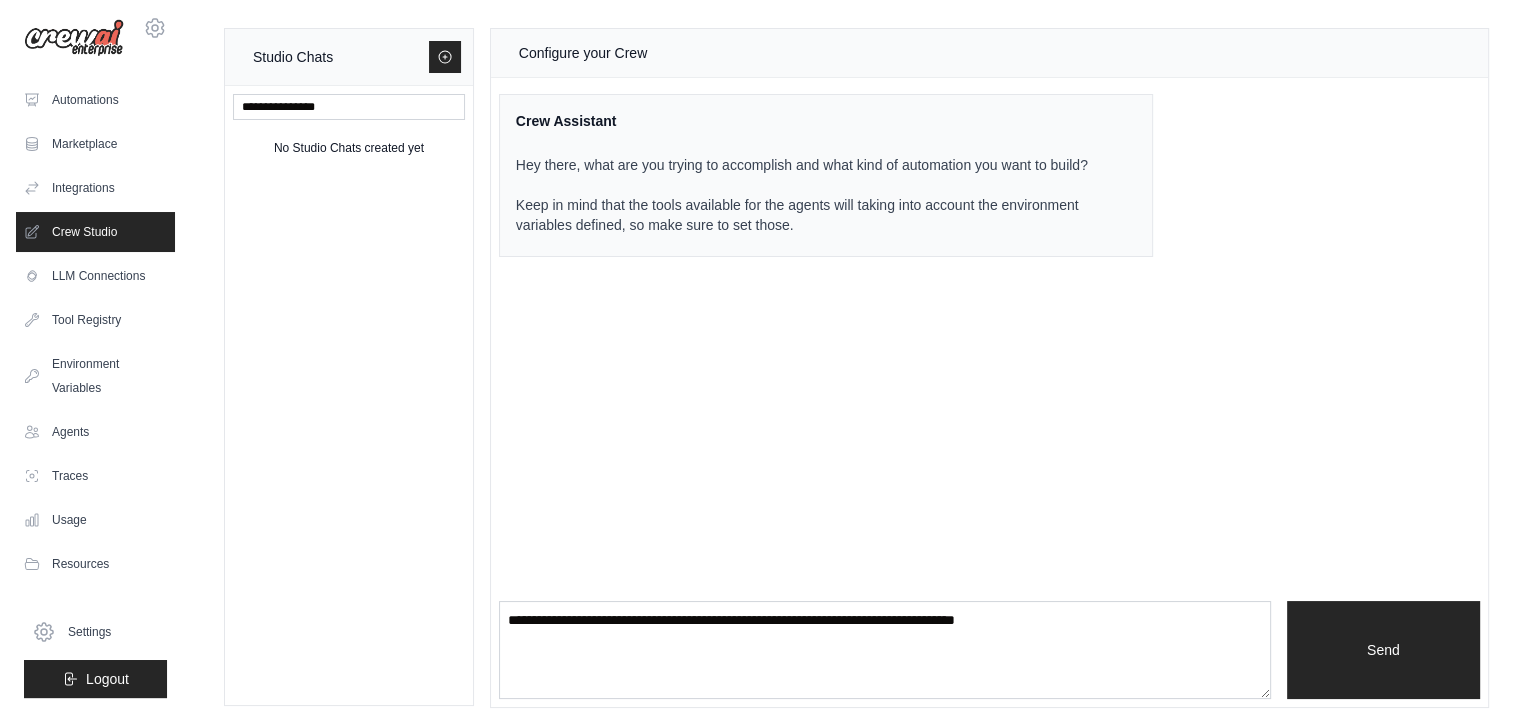 click at bounding box center (74, 38) 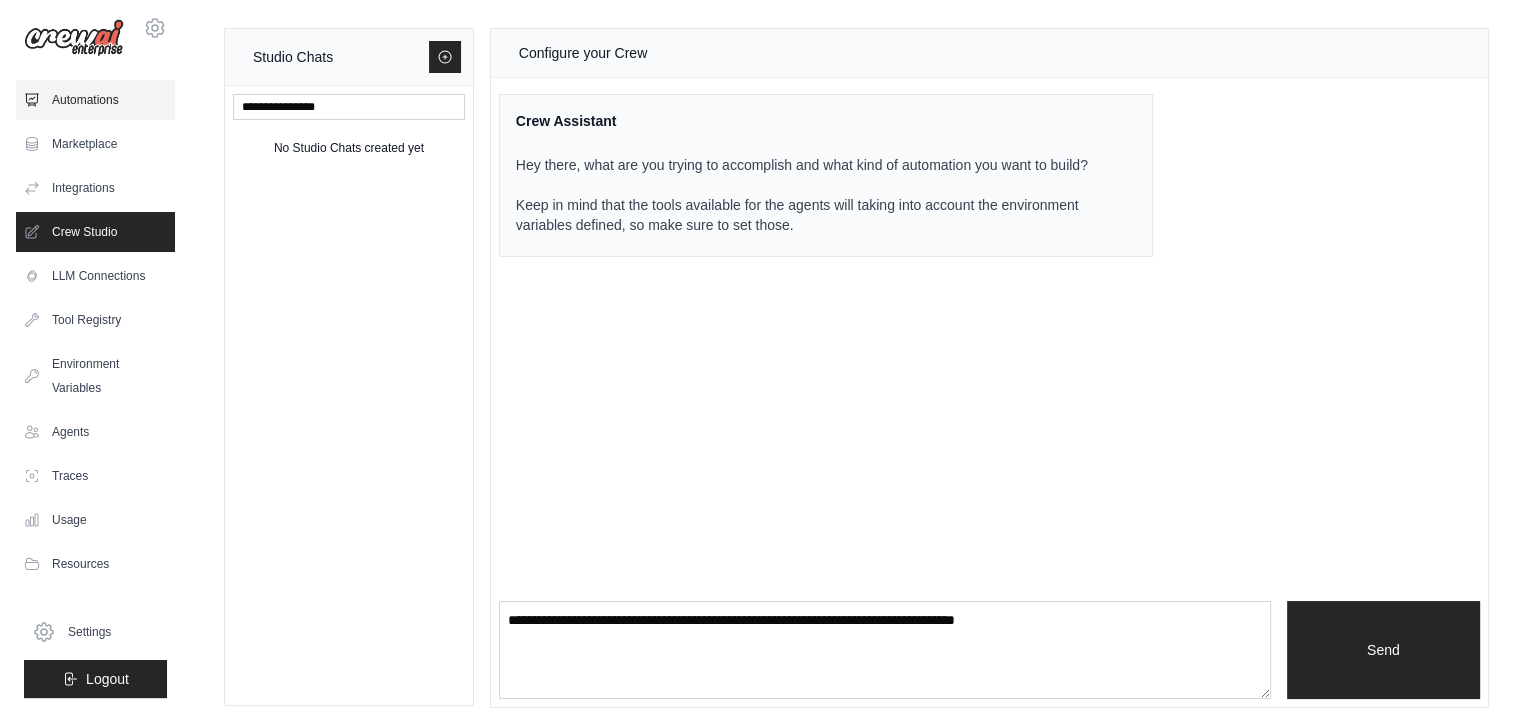 click on "Automations" at bounding box center (95, 100) 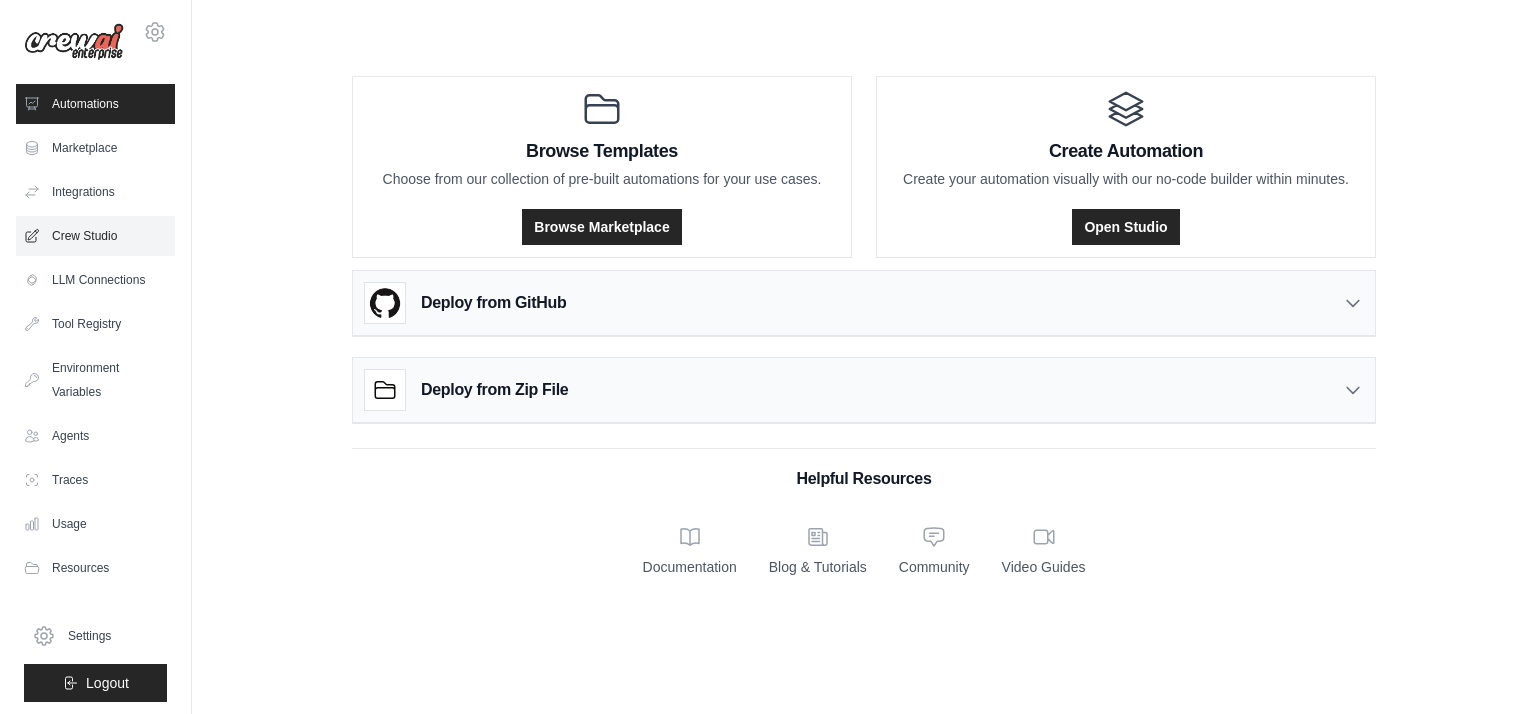 click on "Crew Studio" at bounding box center [95, 236] 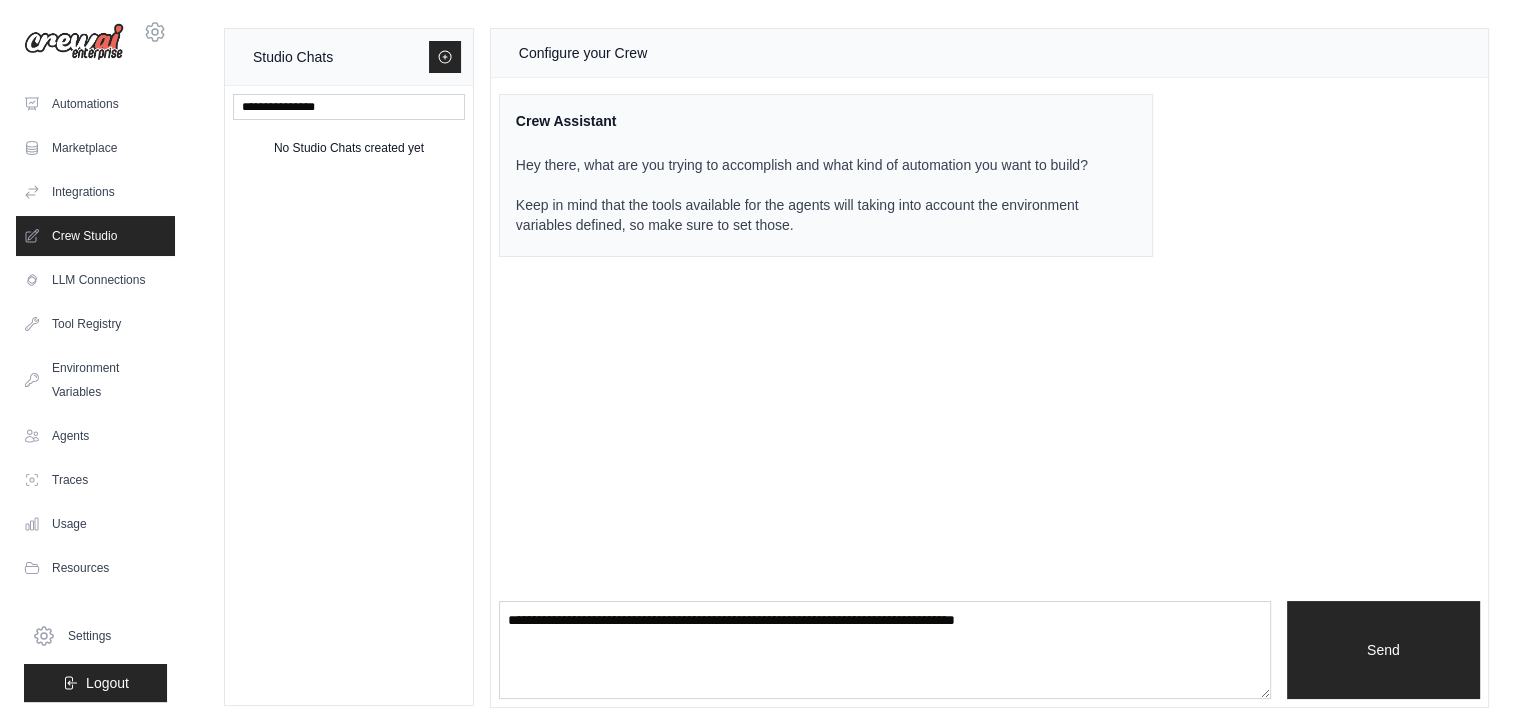 click at bounding box center [349, 107] 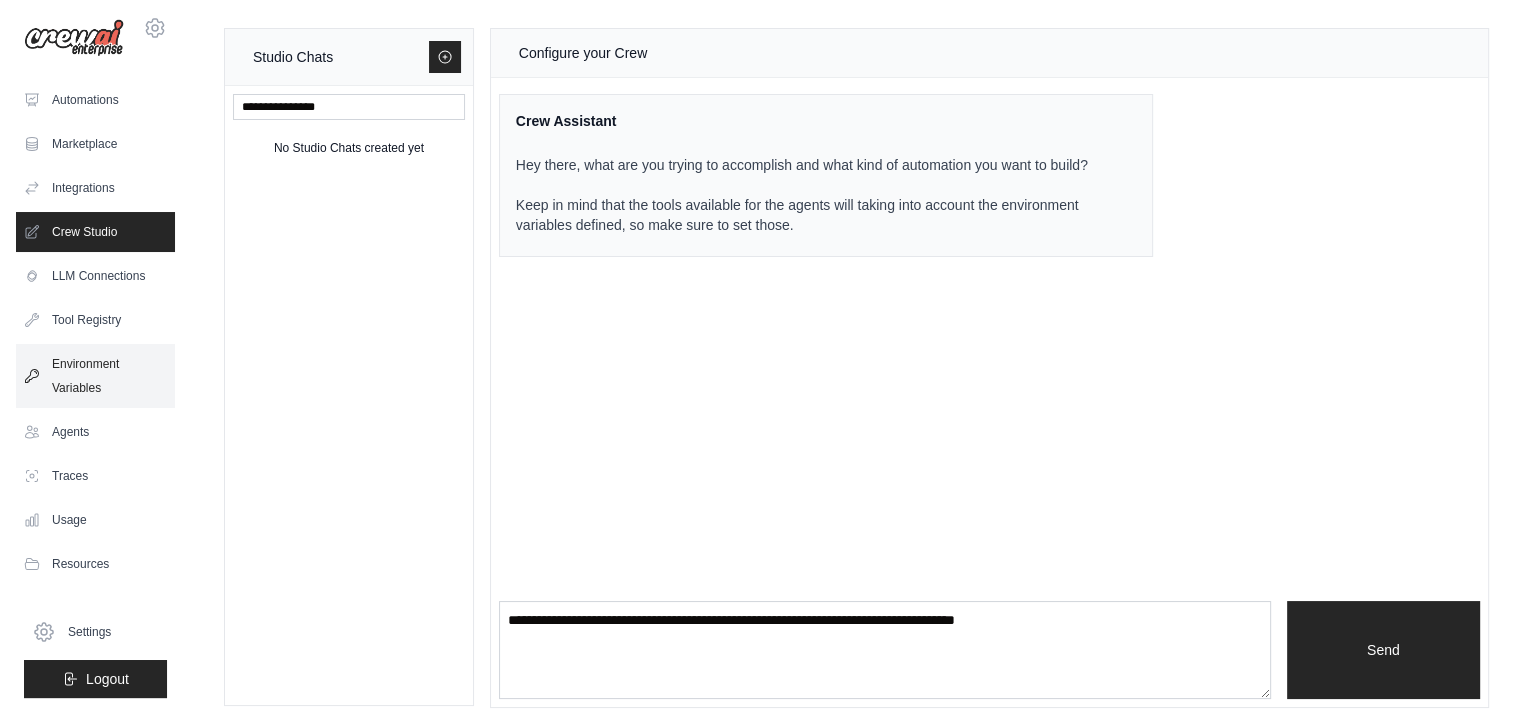scroll, scrollTop: 0, scrollLeft: 0, axis: both 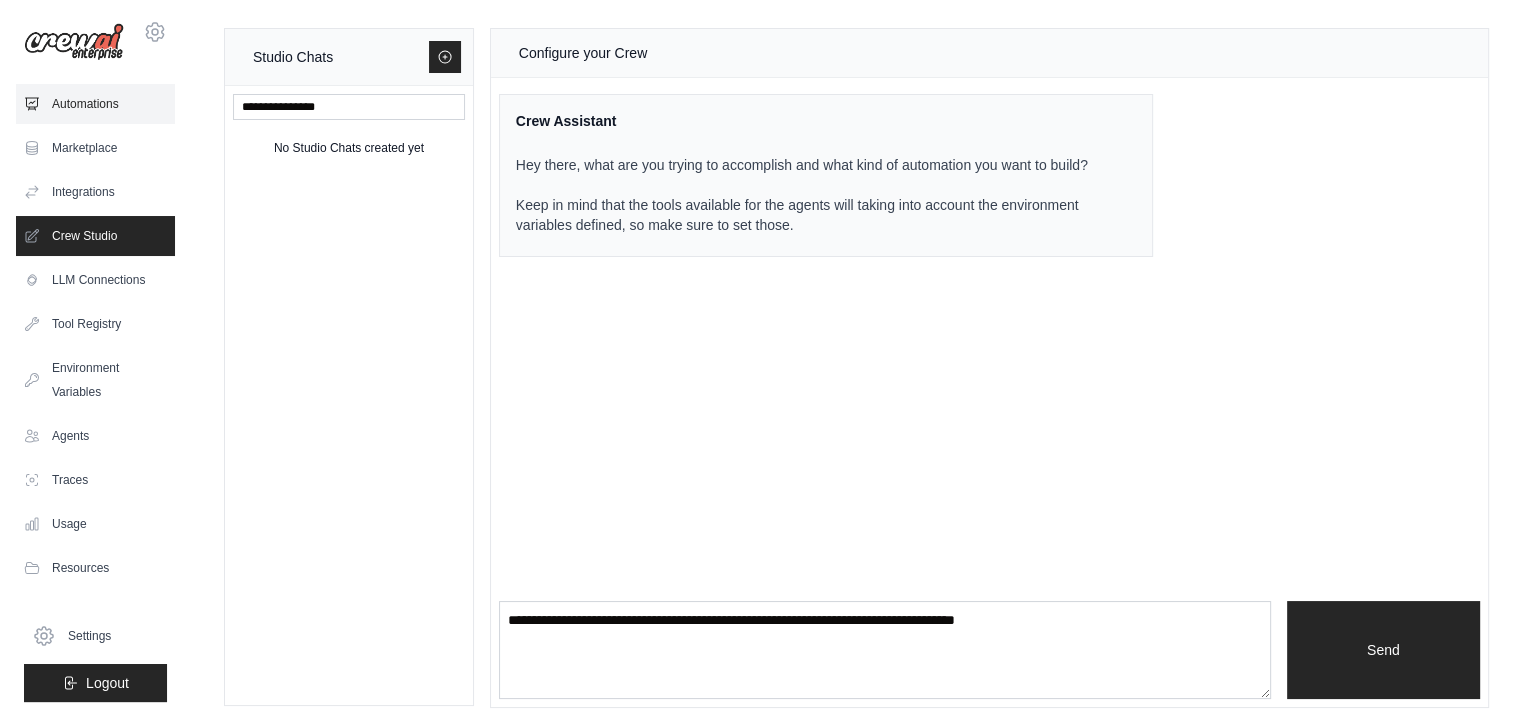 click on "Automations" at bounding box center (95, 104) 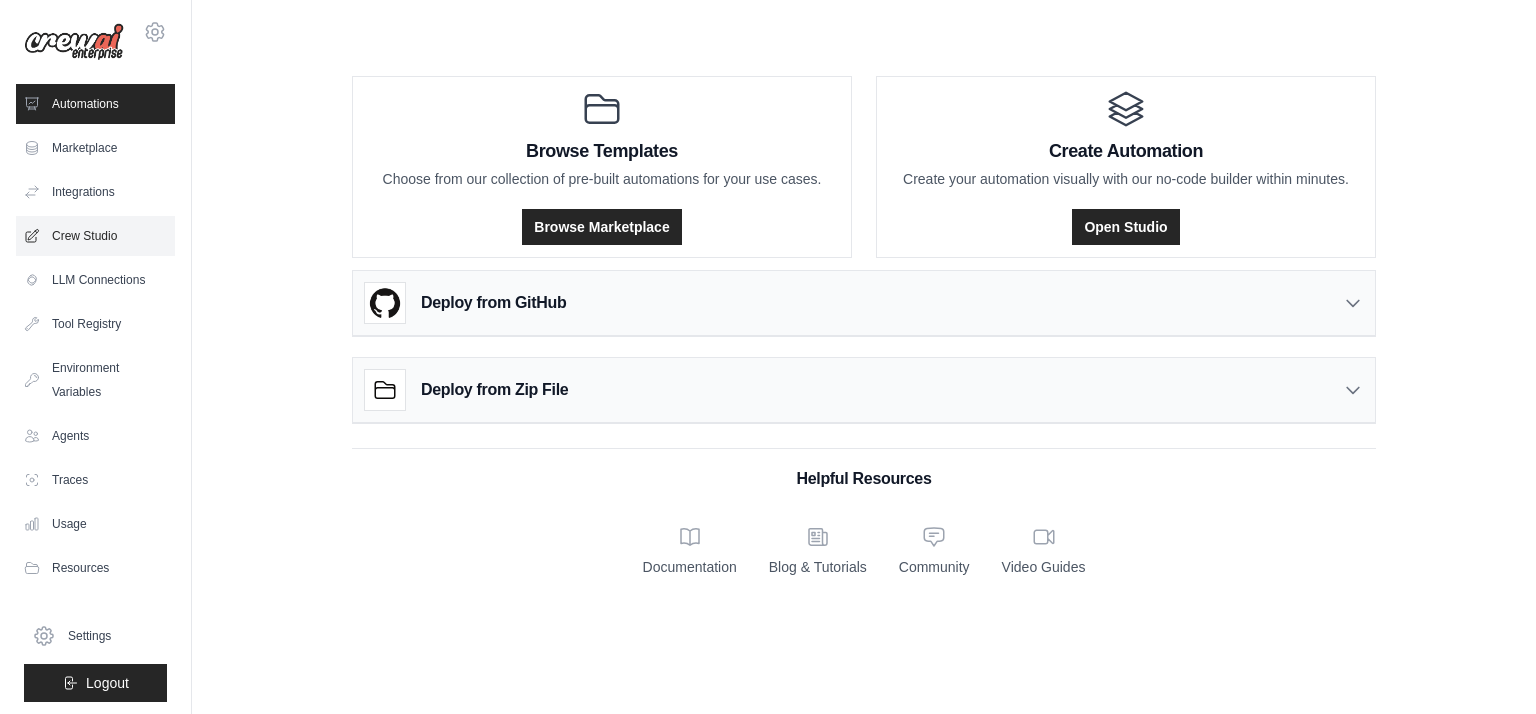 click on "Crew Studio" at bounding box center (95, 236) 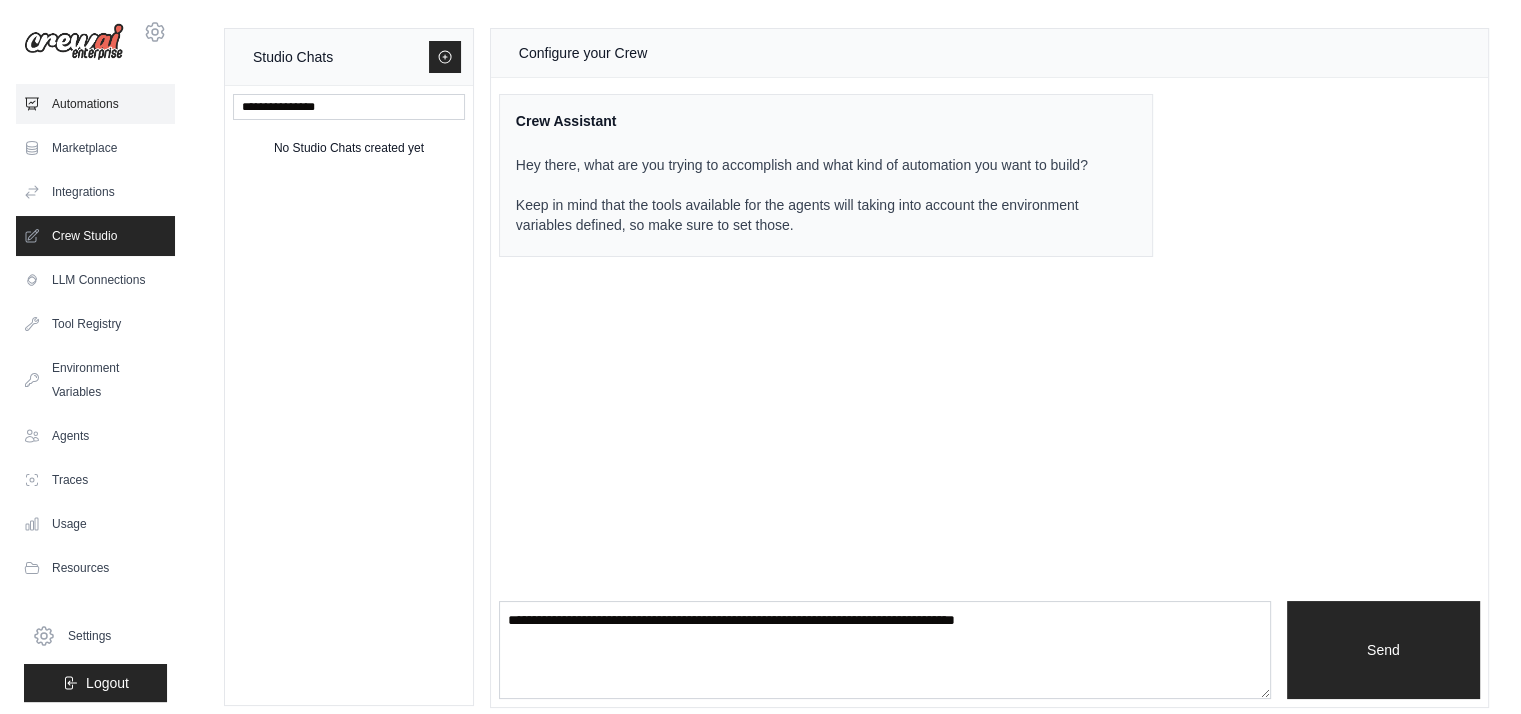 click on "Automations" at bounding box center [95, 104] 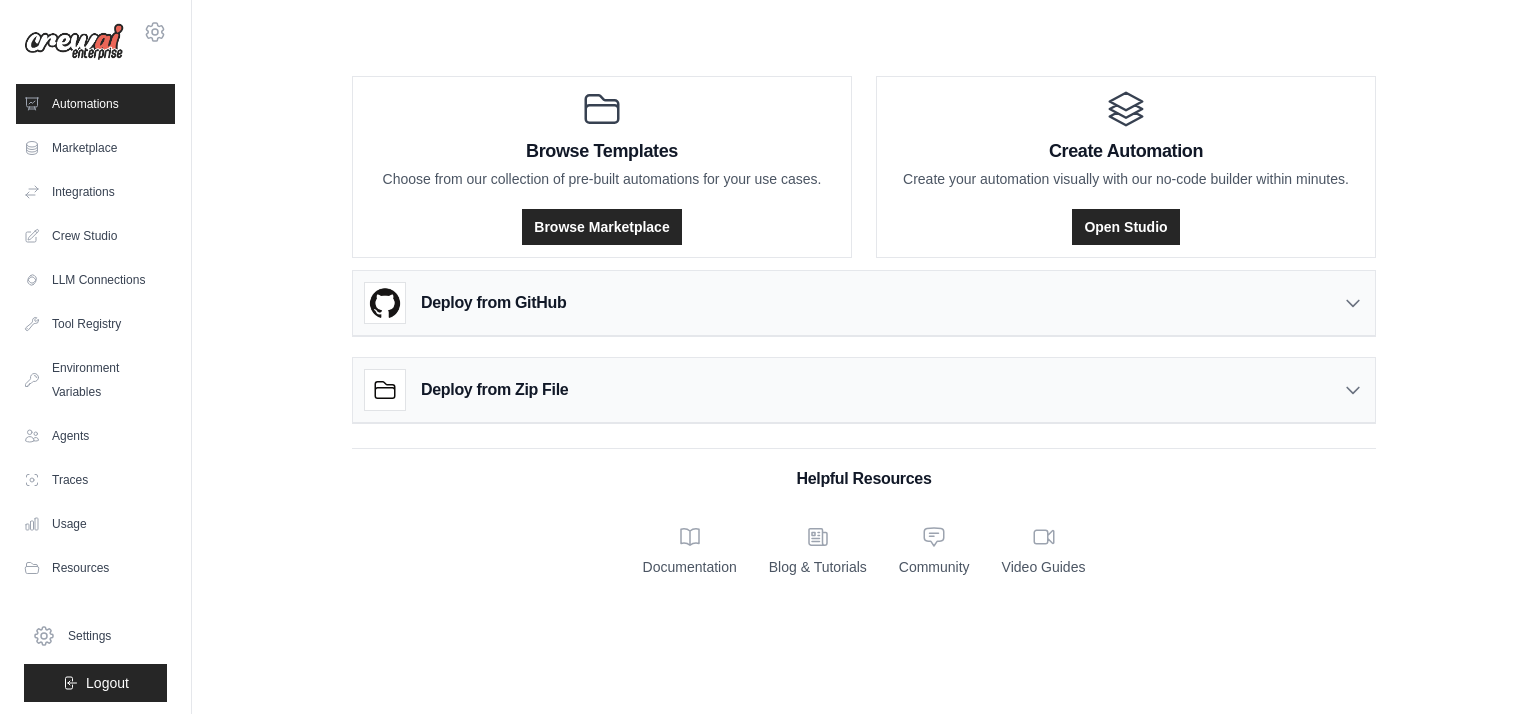 click on "Deploy from GitHub" at bounding box center (864, 303) 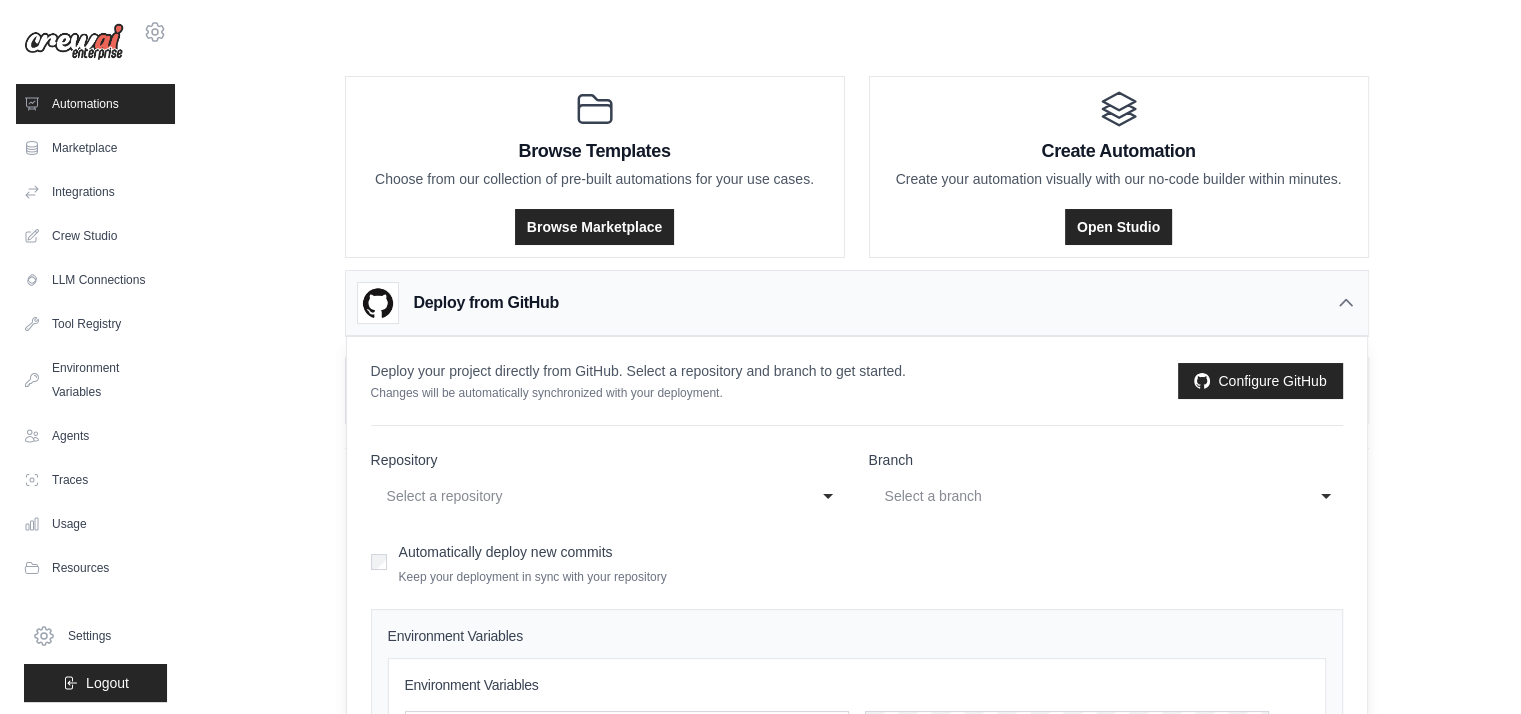 click on "Select a repository" at bounding box center [588, 496] 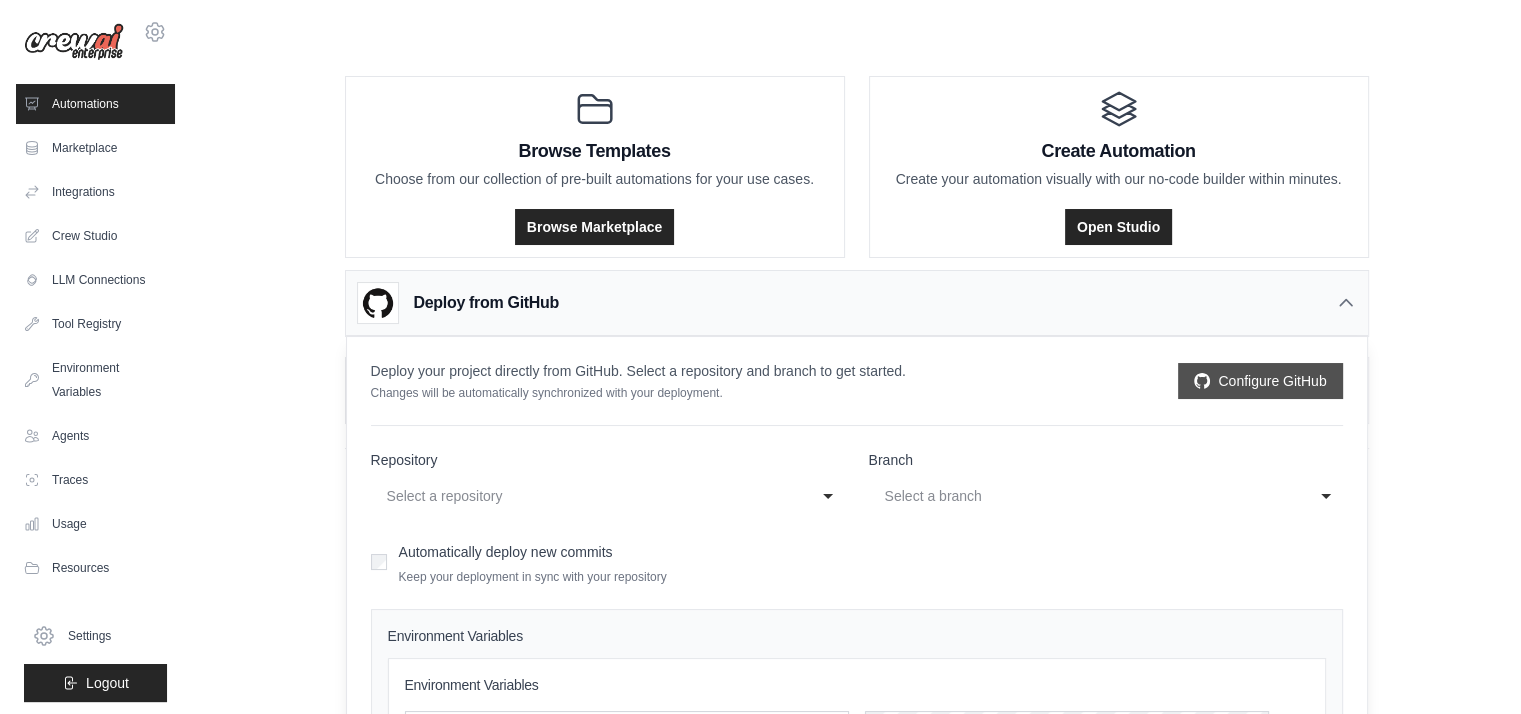 click on "Configure GitHub" at bounding box center (1260, 381) 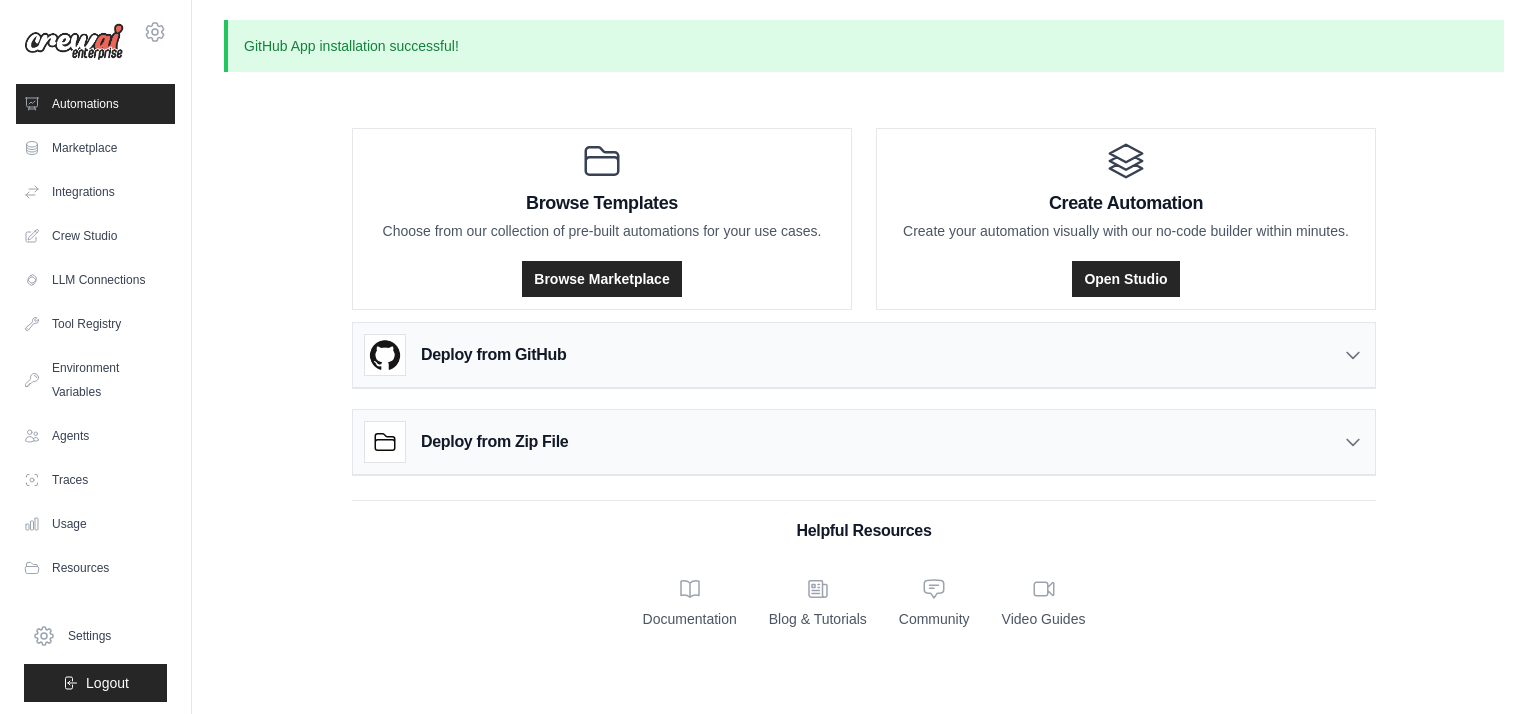 scroll, scrollTop: 0, scrollLeft: 0, axis: both 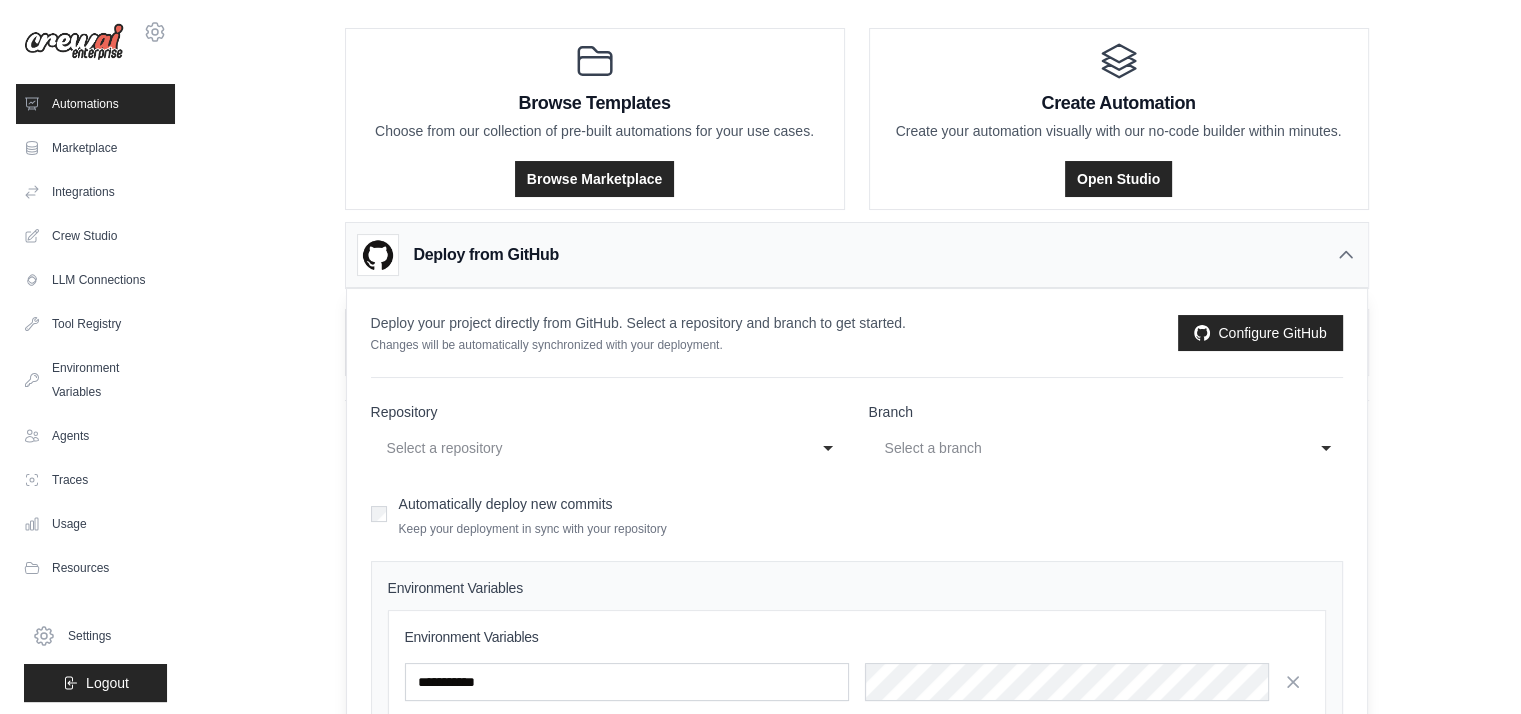 click on "Select a repository" at bounding box center [588, 448] 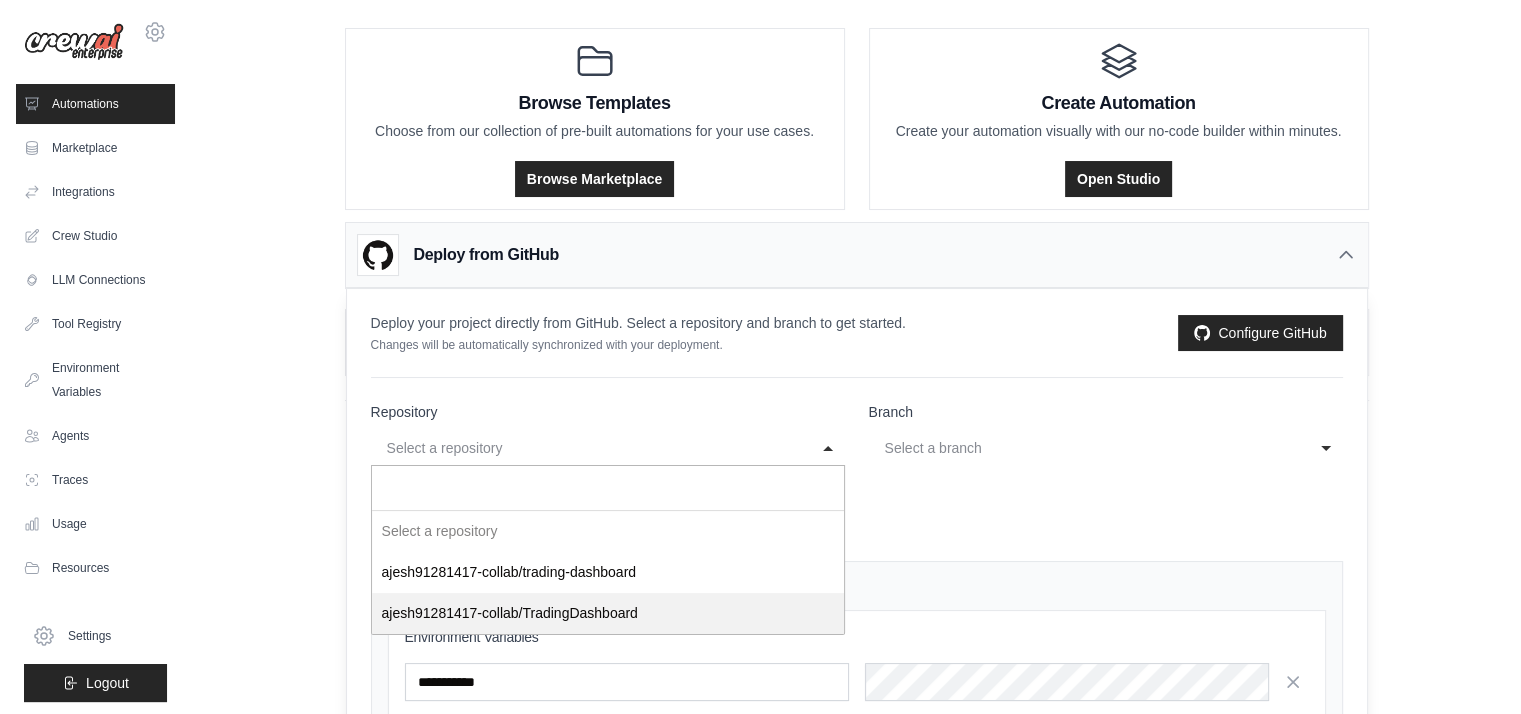 select on "**********" 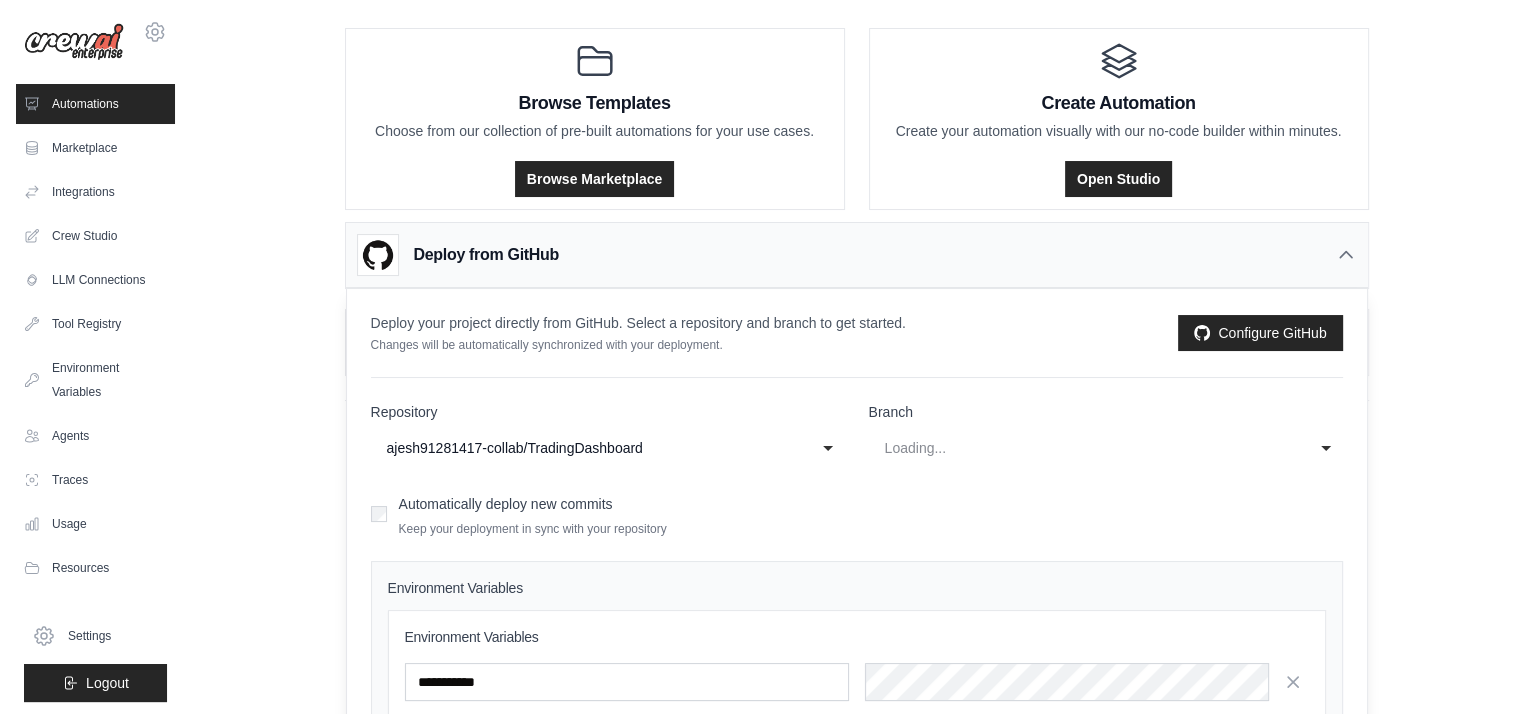 select on "******" 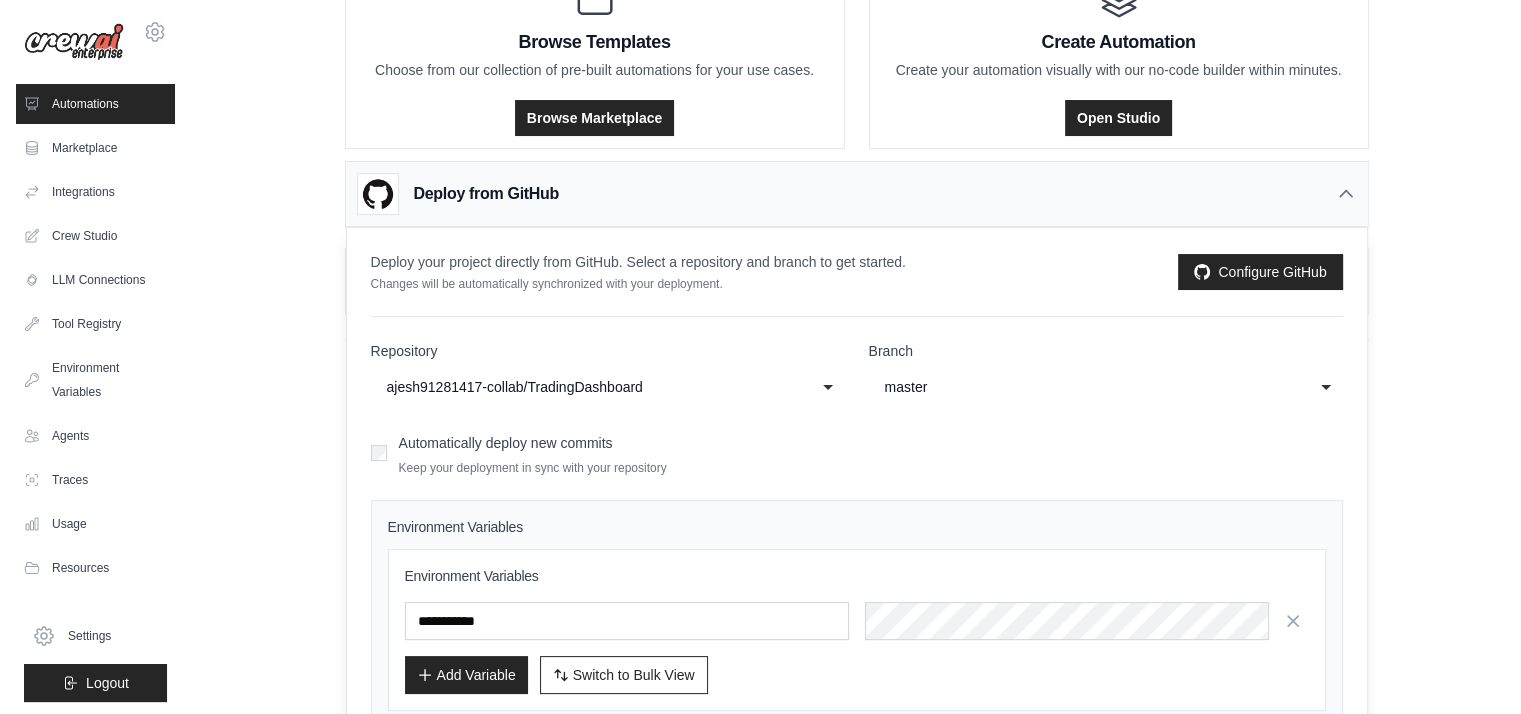 scroll, scrollTop: 233, scrollLeft: 0, axis: vertical 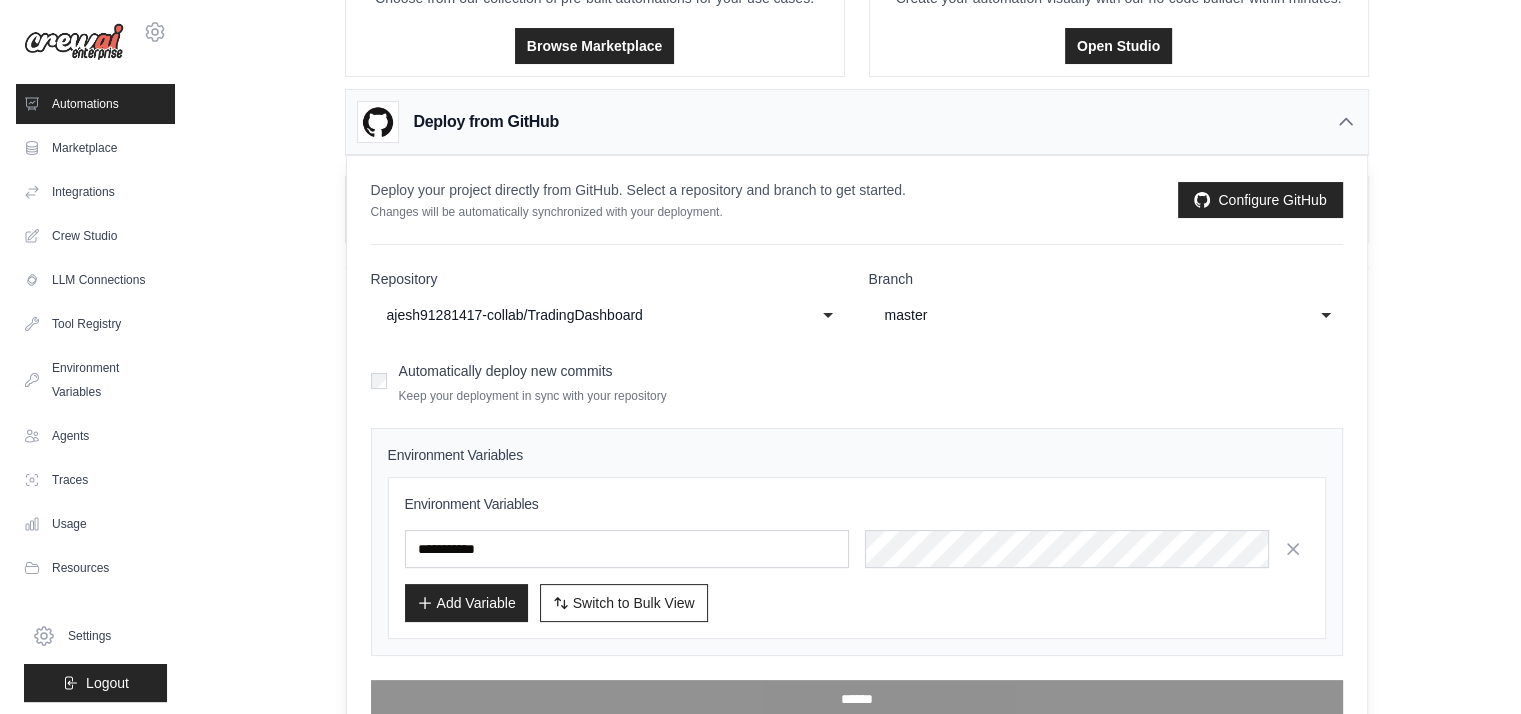 click on "master" 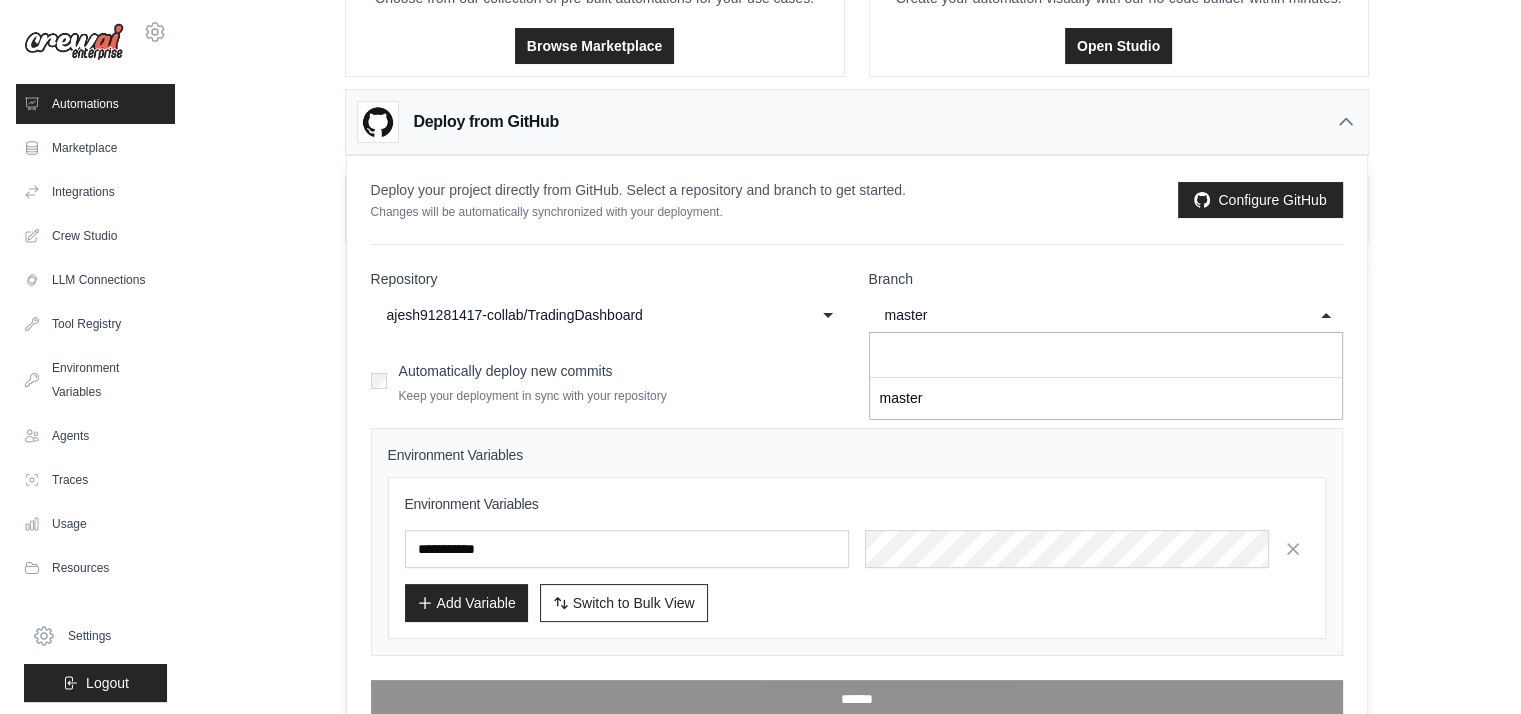 click on "master" 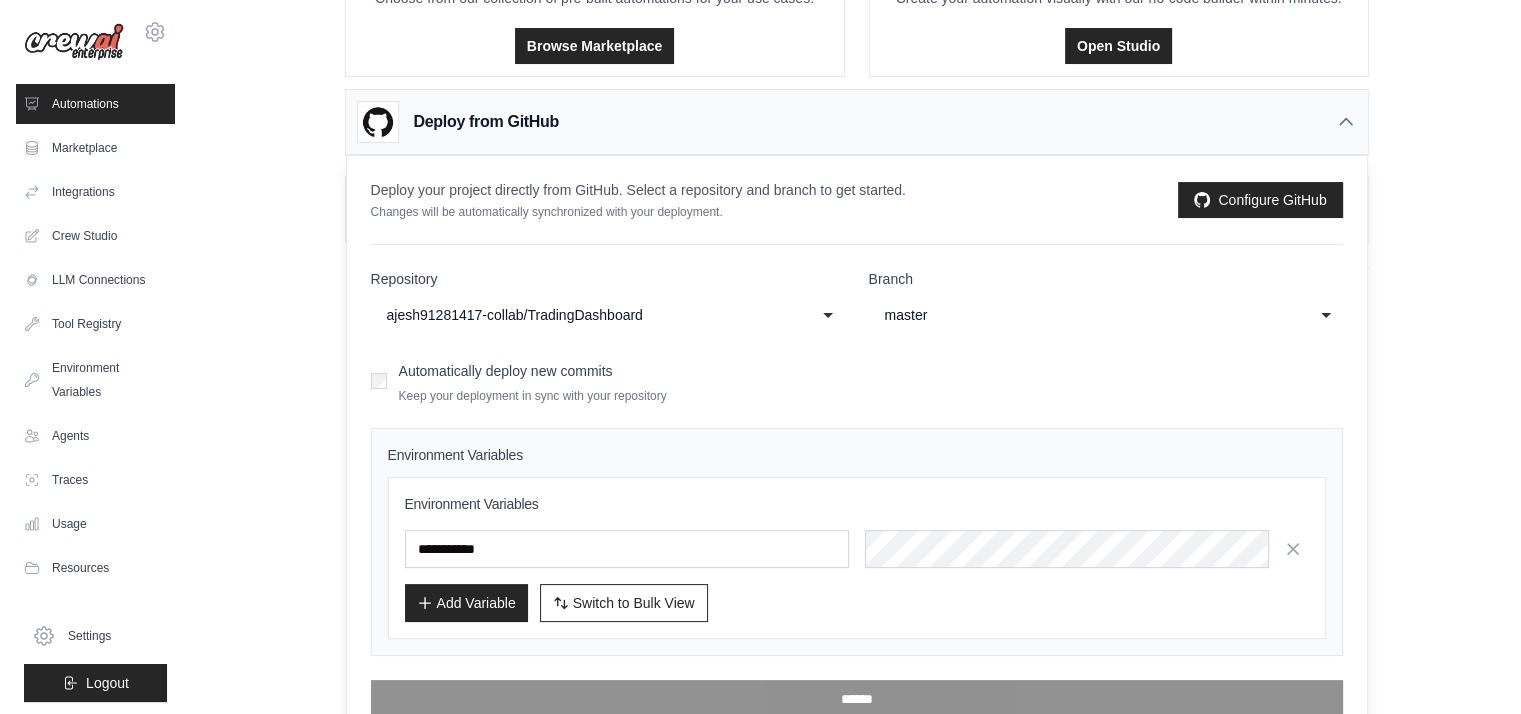 scroll, scrollTop: 259, scrollLeft: 0, axis: vertical 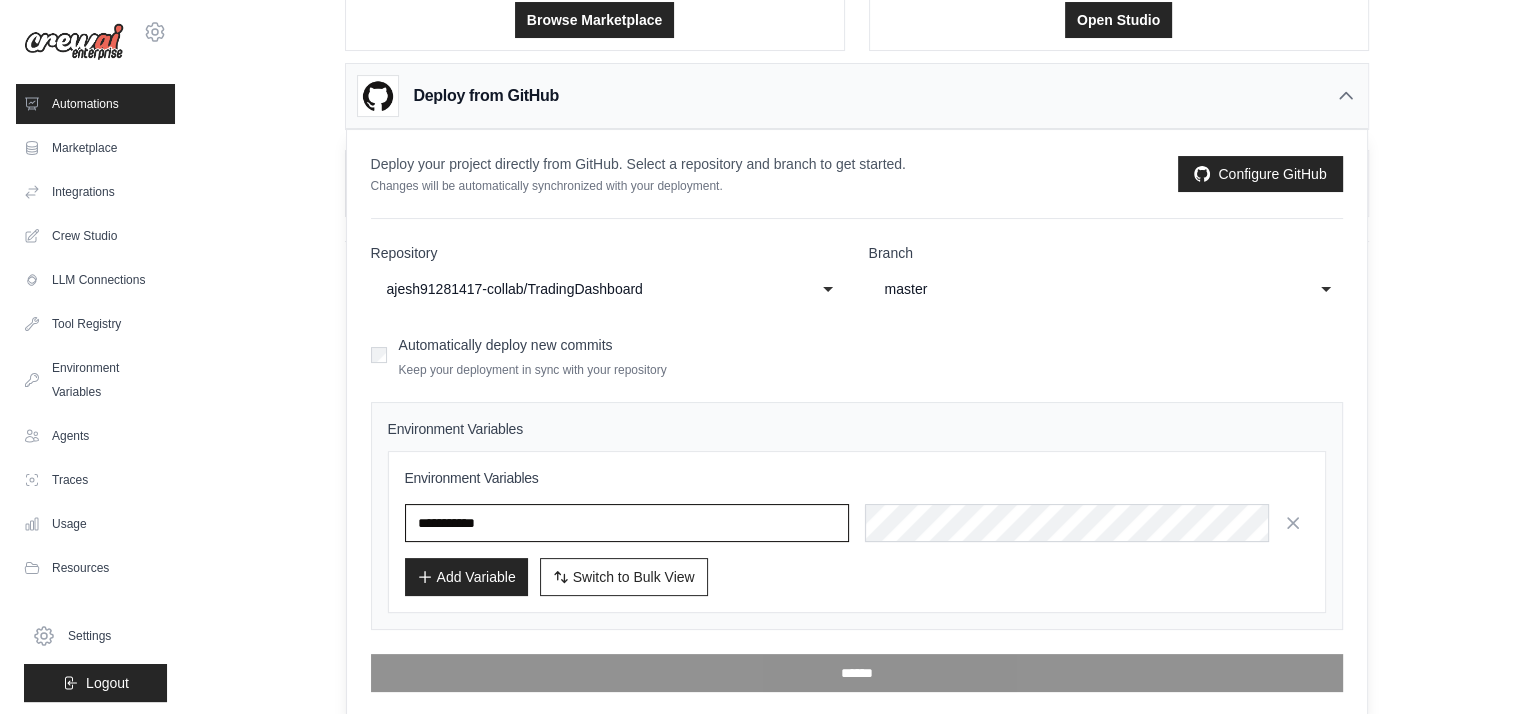 click at bounding box center (627, 523) 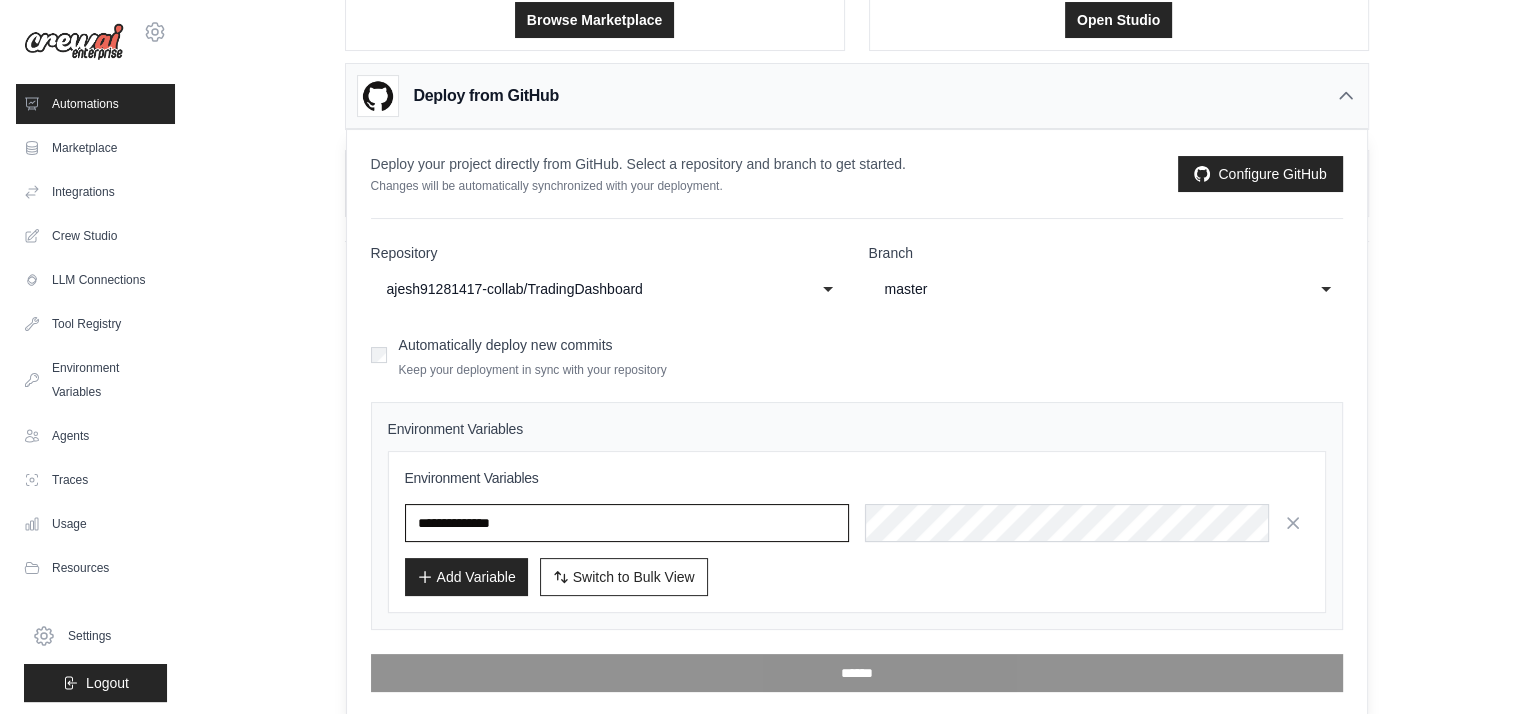 type on "**********" 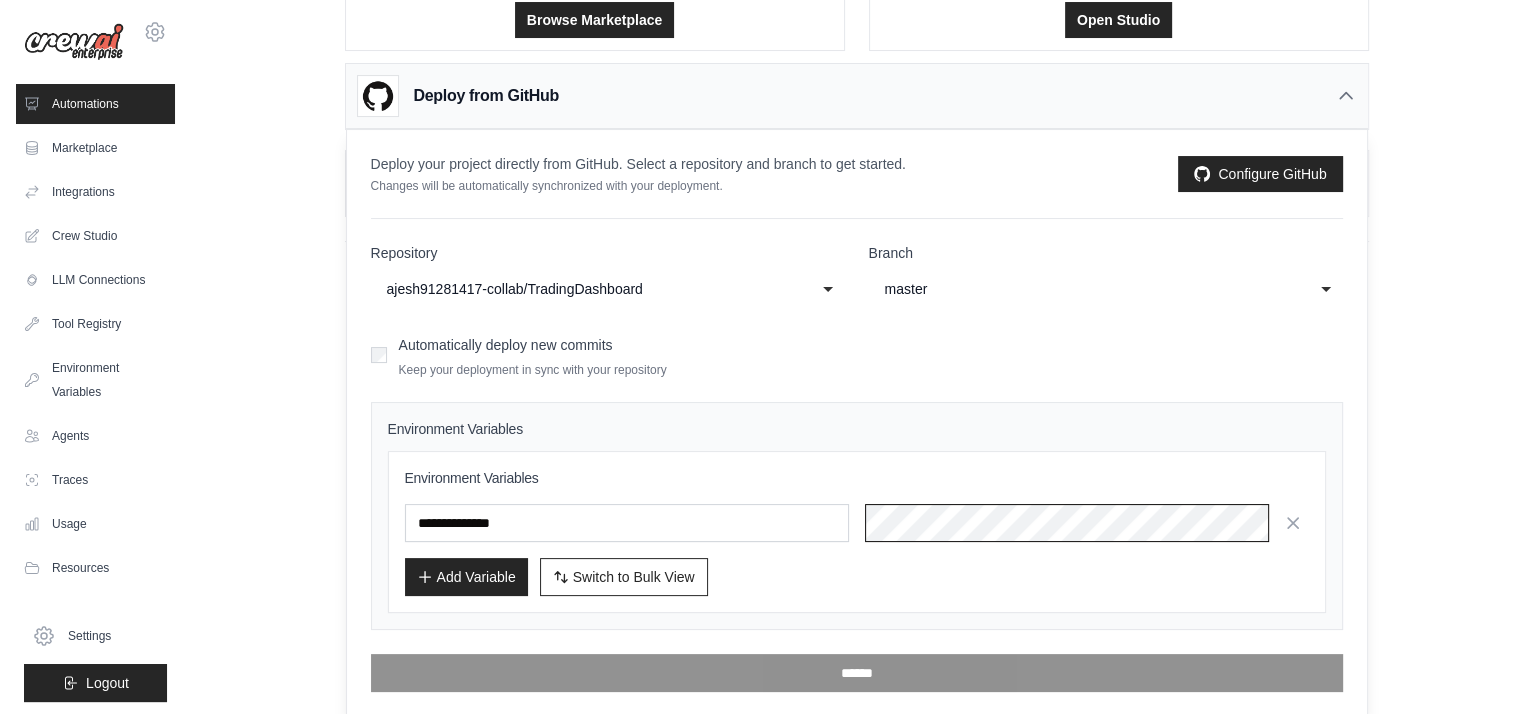 scroll, scrollTop: 0, scrollLeft: 883, axis: horizontal 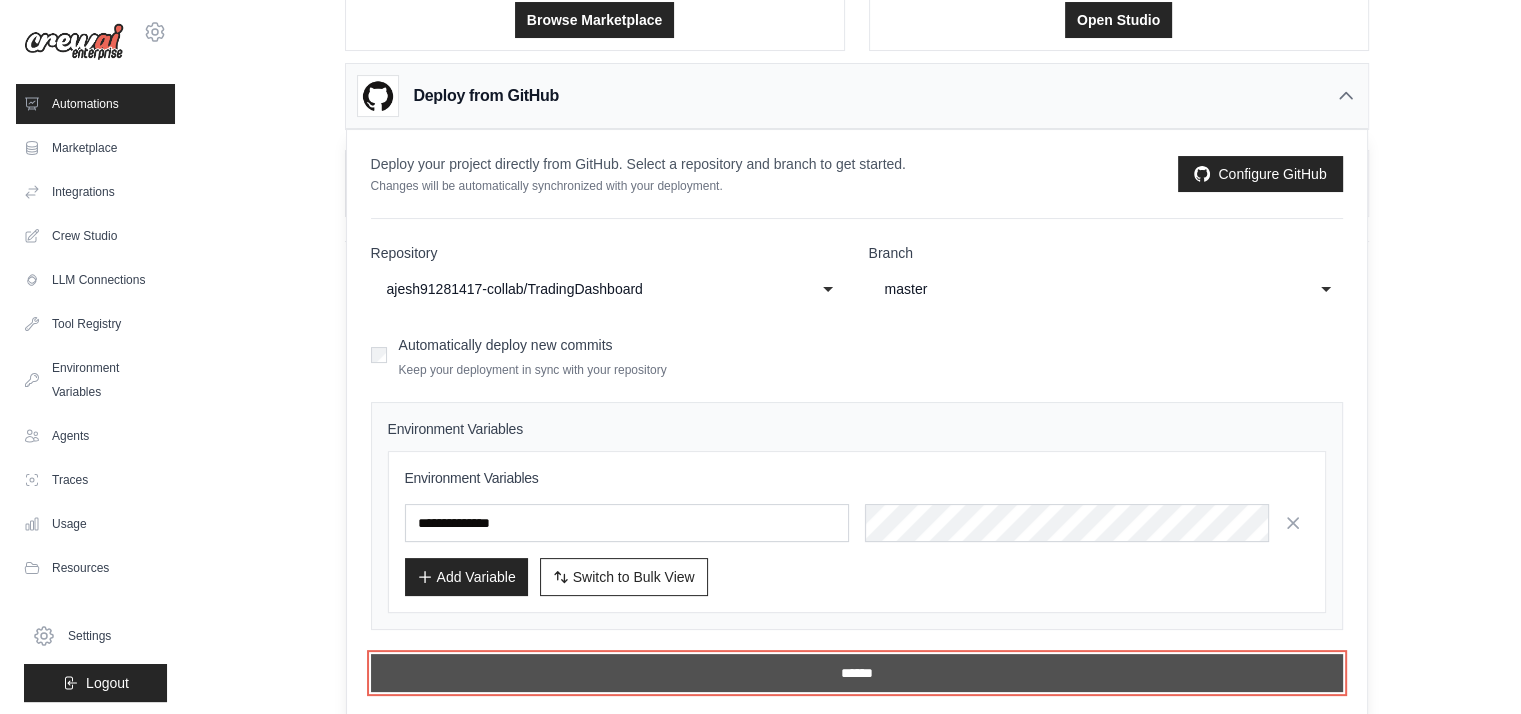 click on "******" at bounding box center [857, 673] 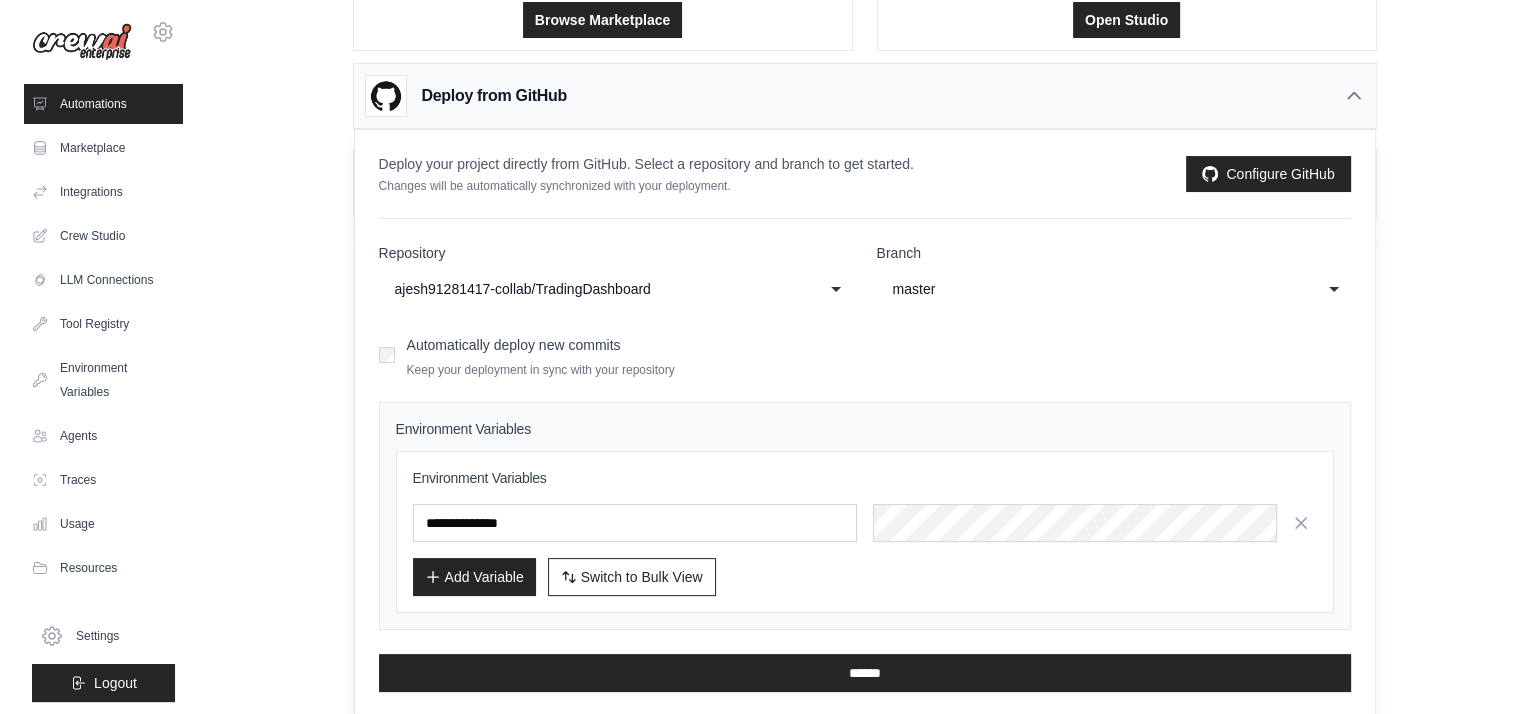 scroll, scrollTop: 0, scrollLeft: 0, axis: both 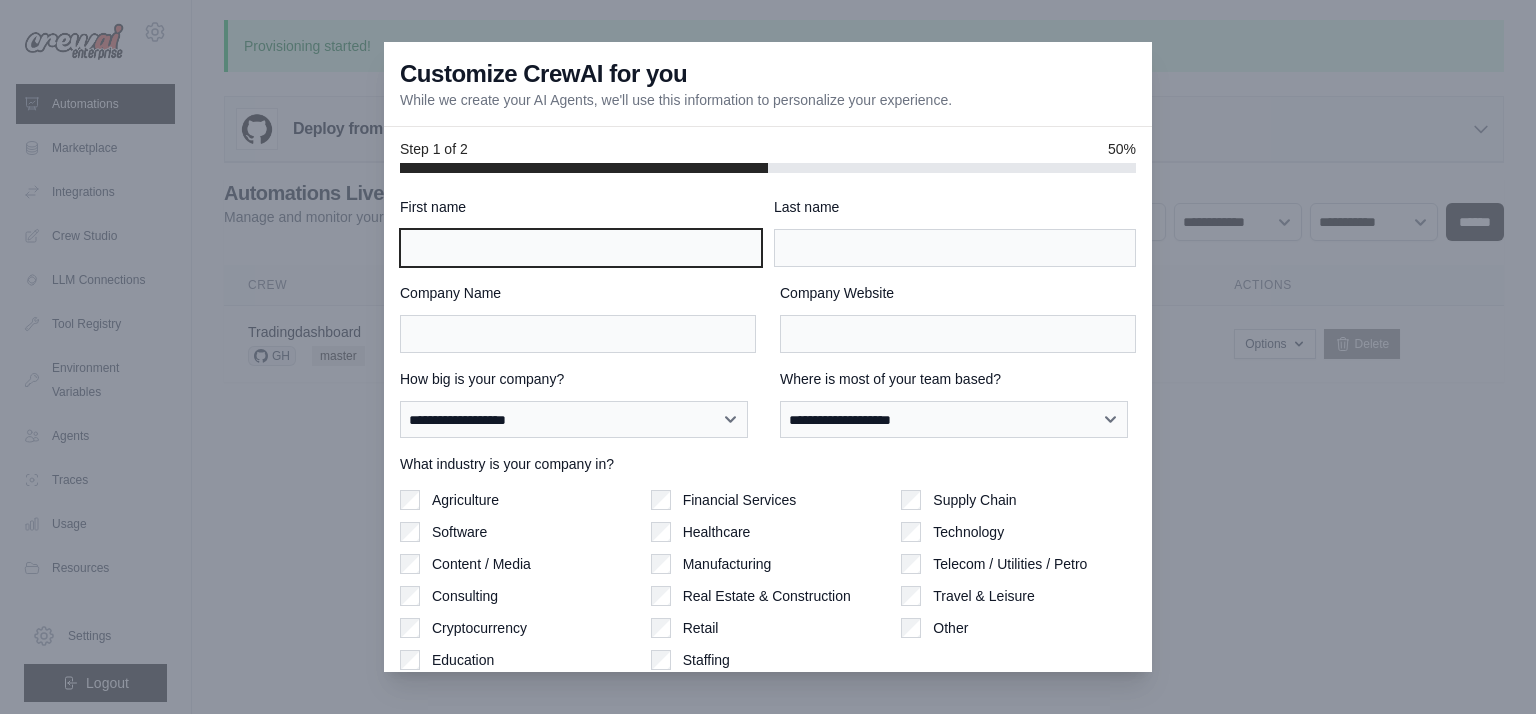 click on "First name" at bounding box center (581, 248) 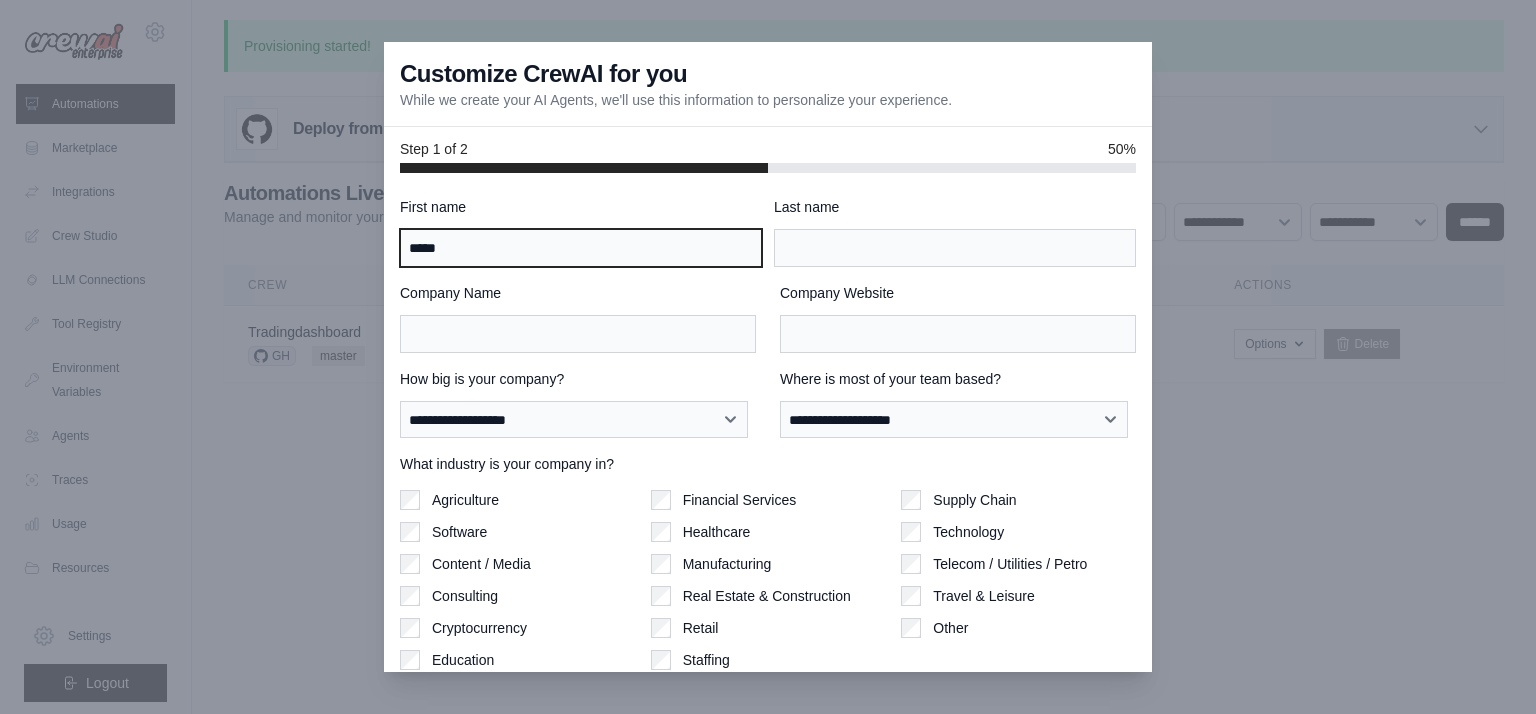 type on "*****" 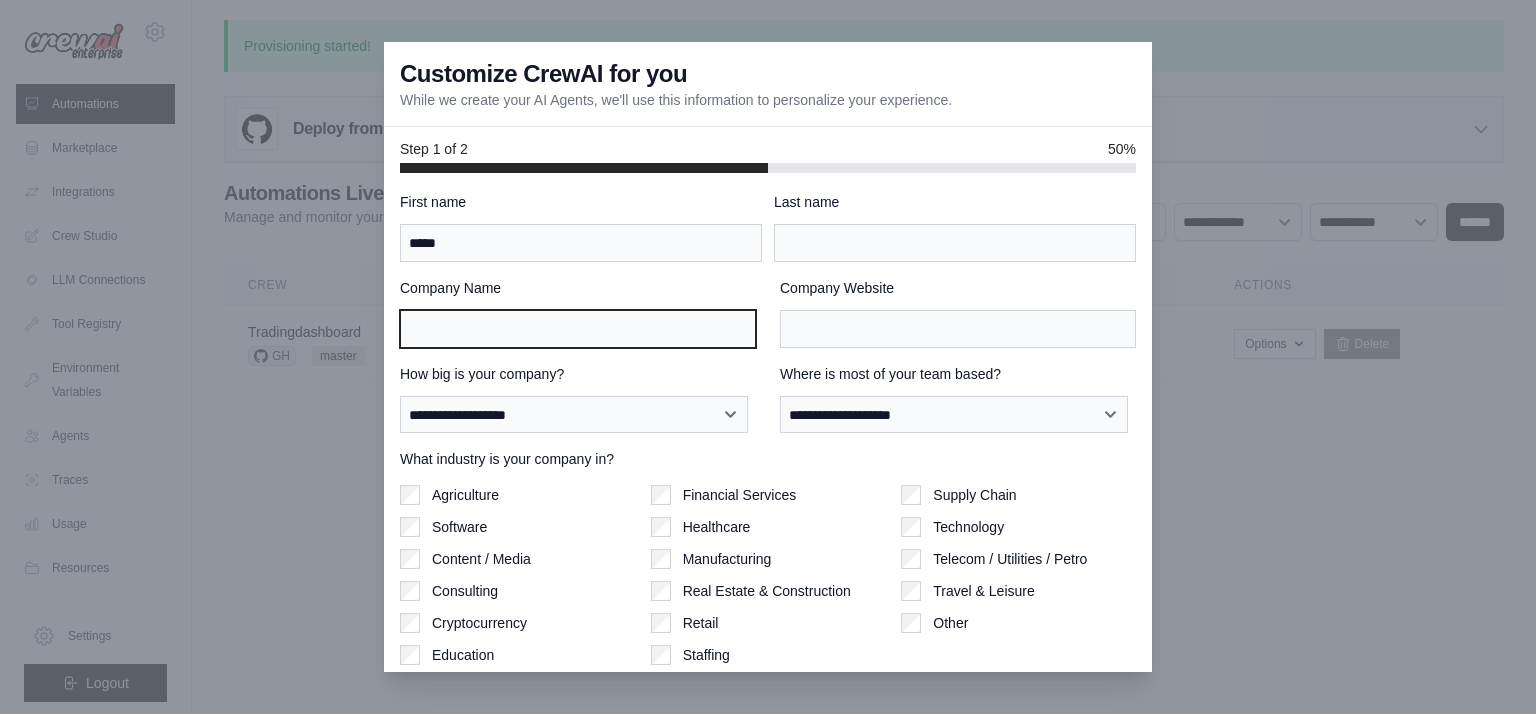 scroll, scrollTop: 0, scrollLeft: 0, axis: both 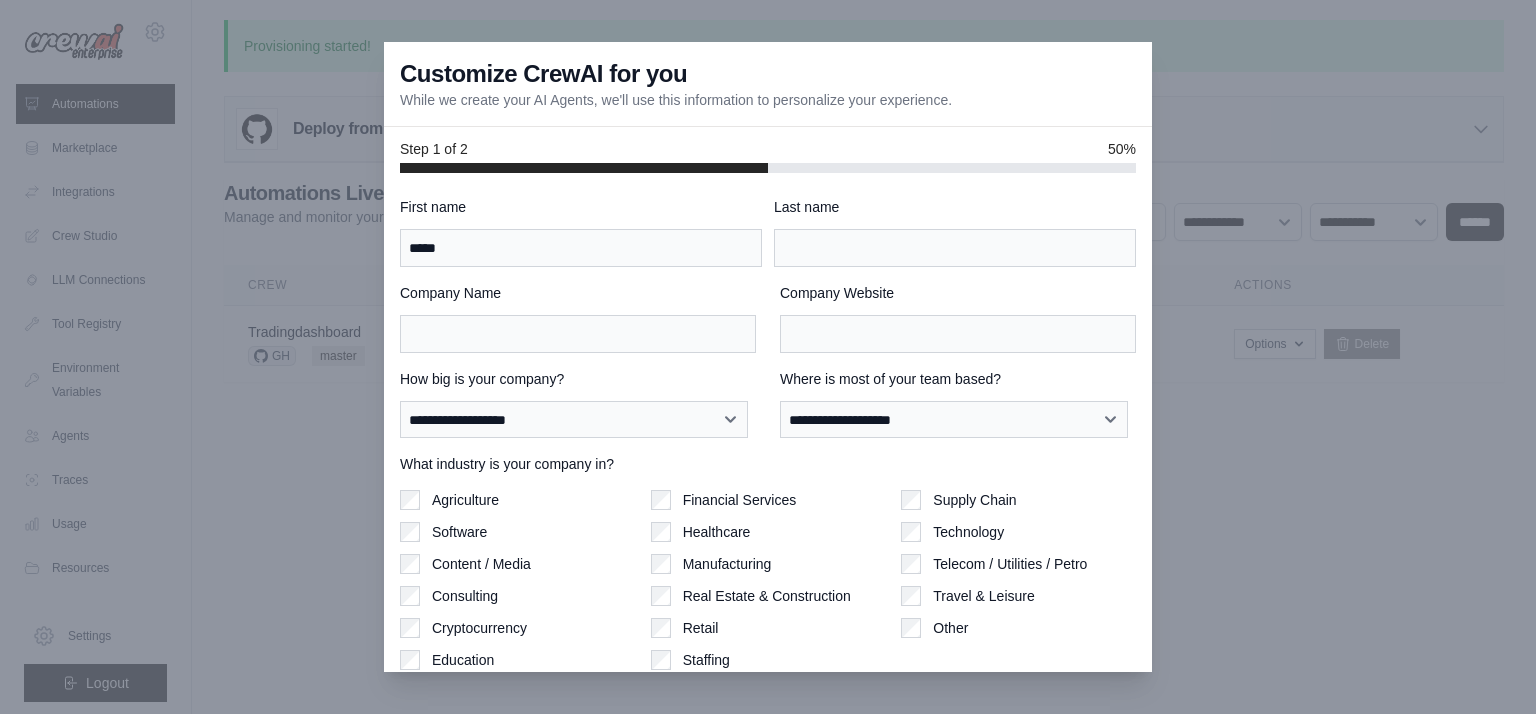 click on "**********" at bounding box center (768, 464) 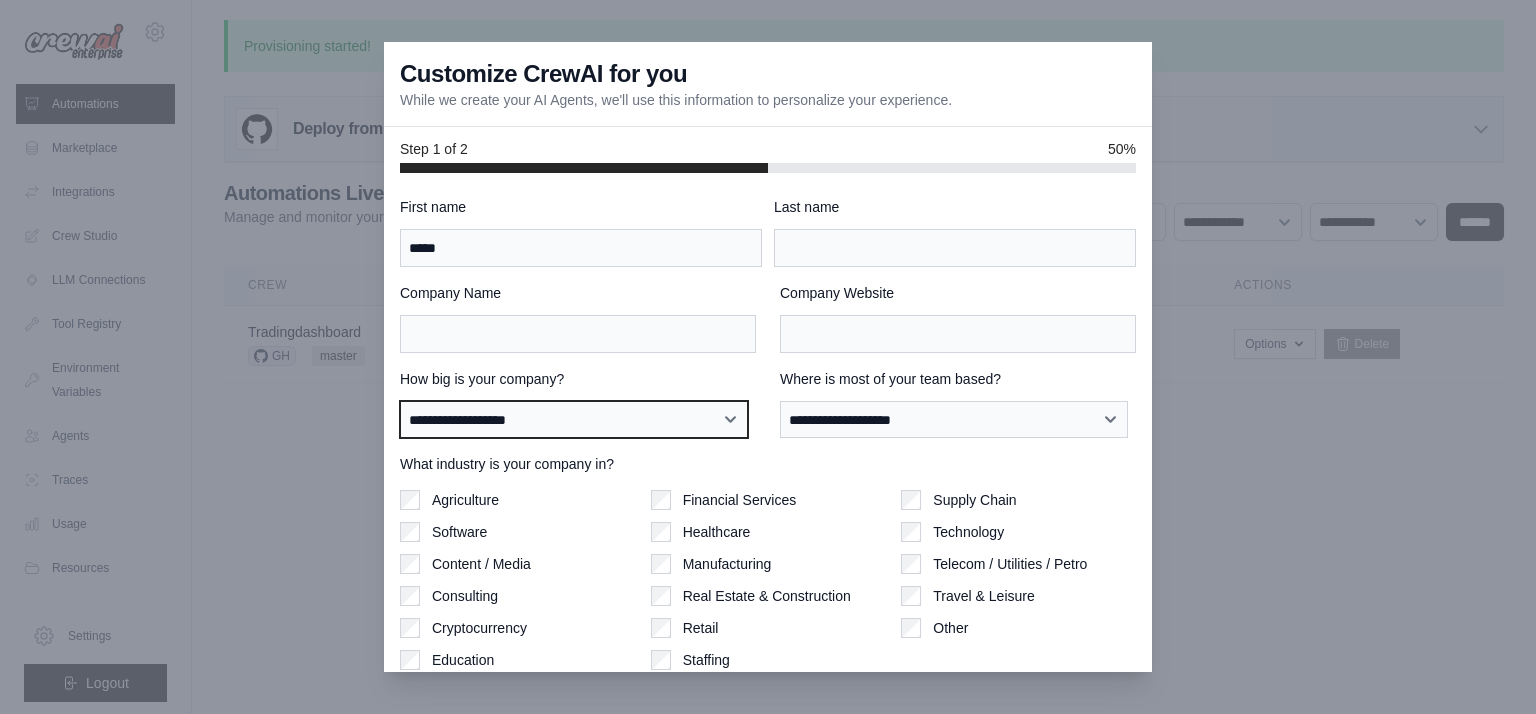 click on "**********" at bounding box center (574, 420) 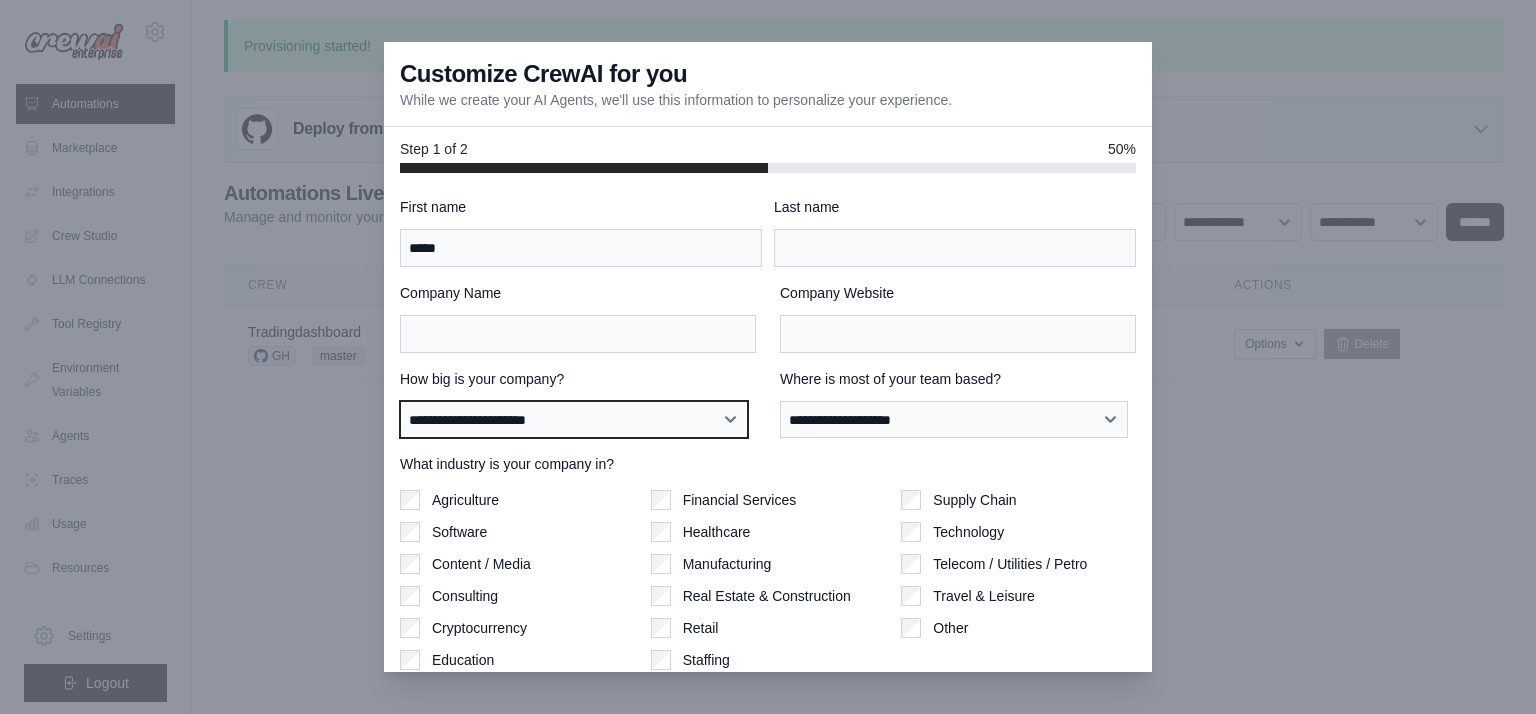 click on "**********" at bounding box center (574, 420) 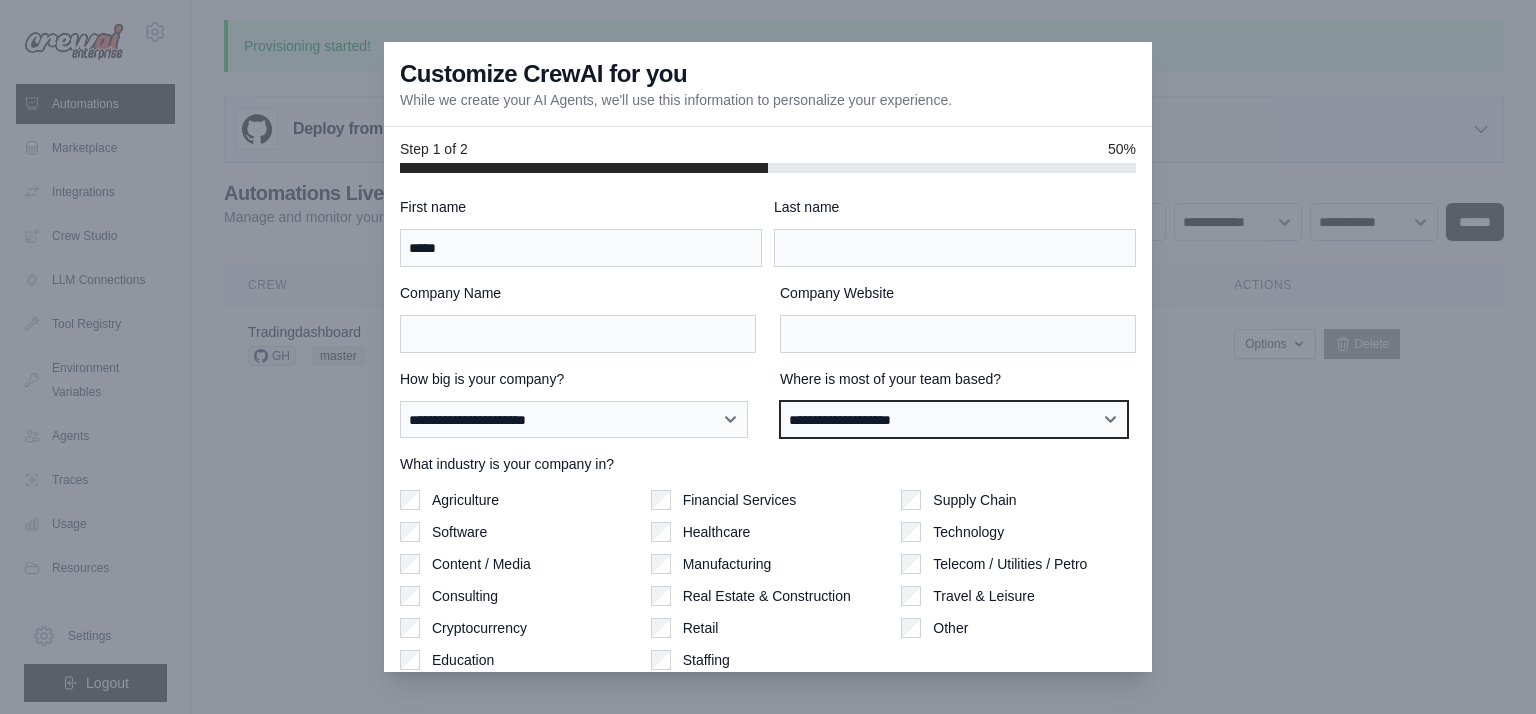 click on "**********" at bounding box center (954, 420) 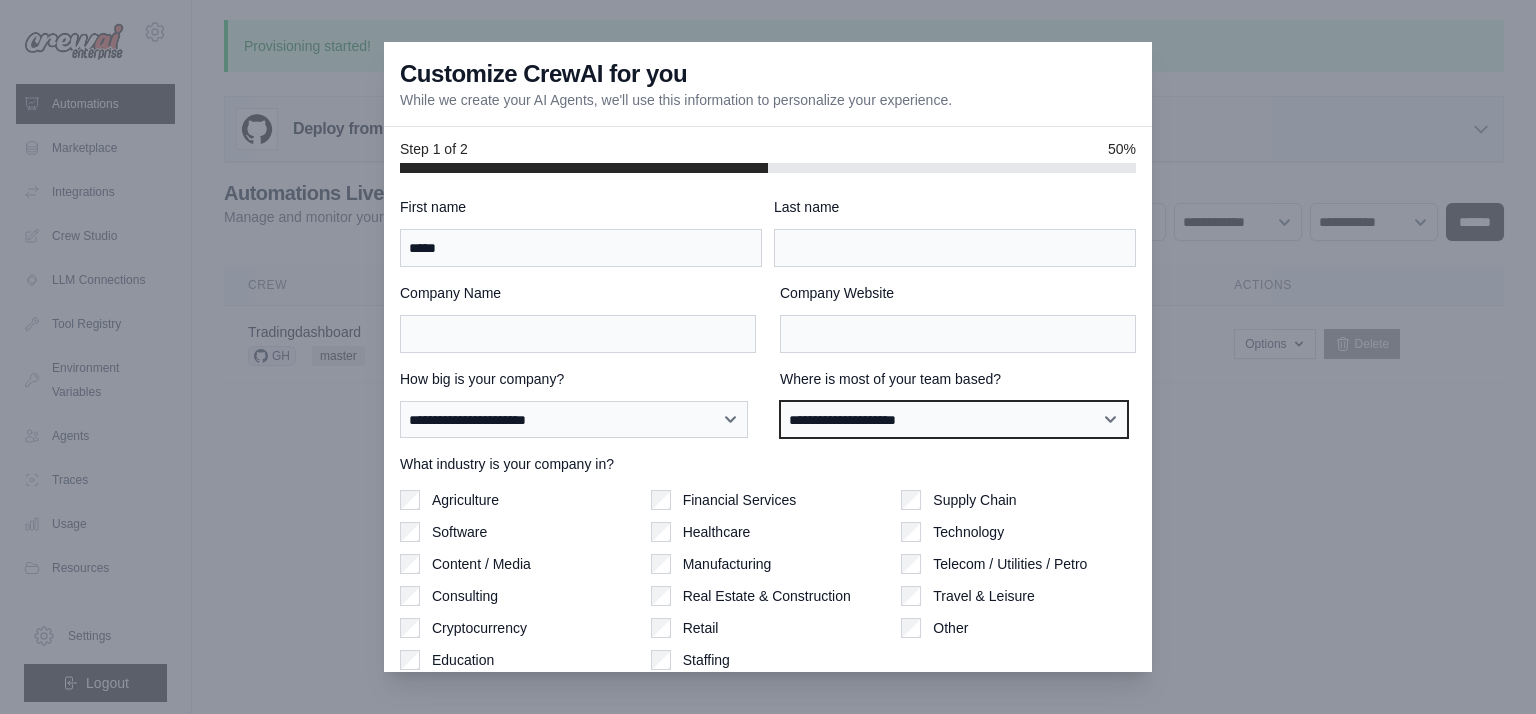 click on "**********" at bounding box center (954, 420) 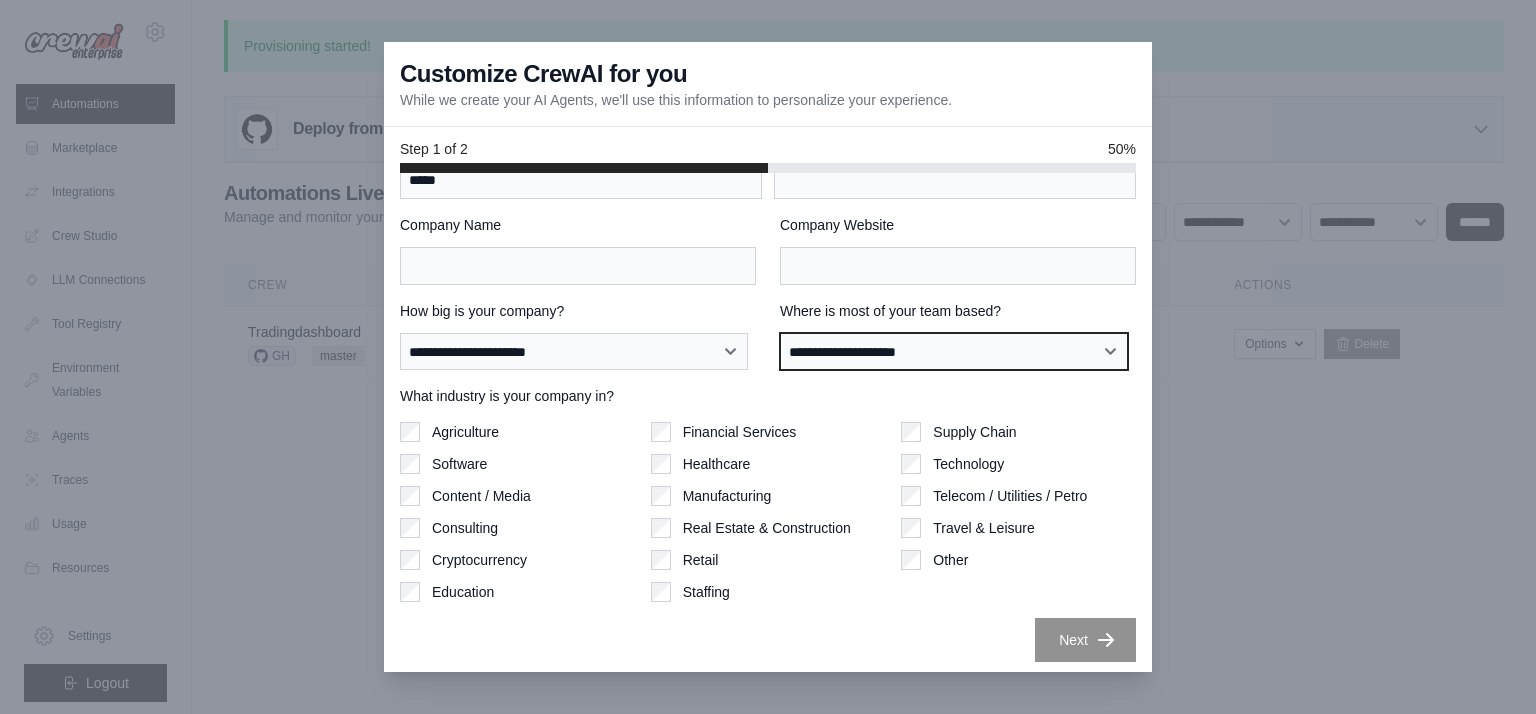 scroll, scrollTop: 73, scrollLeft: 0, axis: vertical 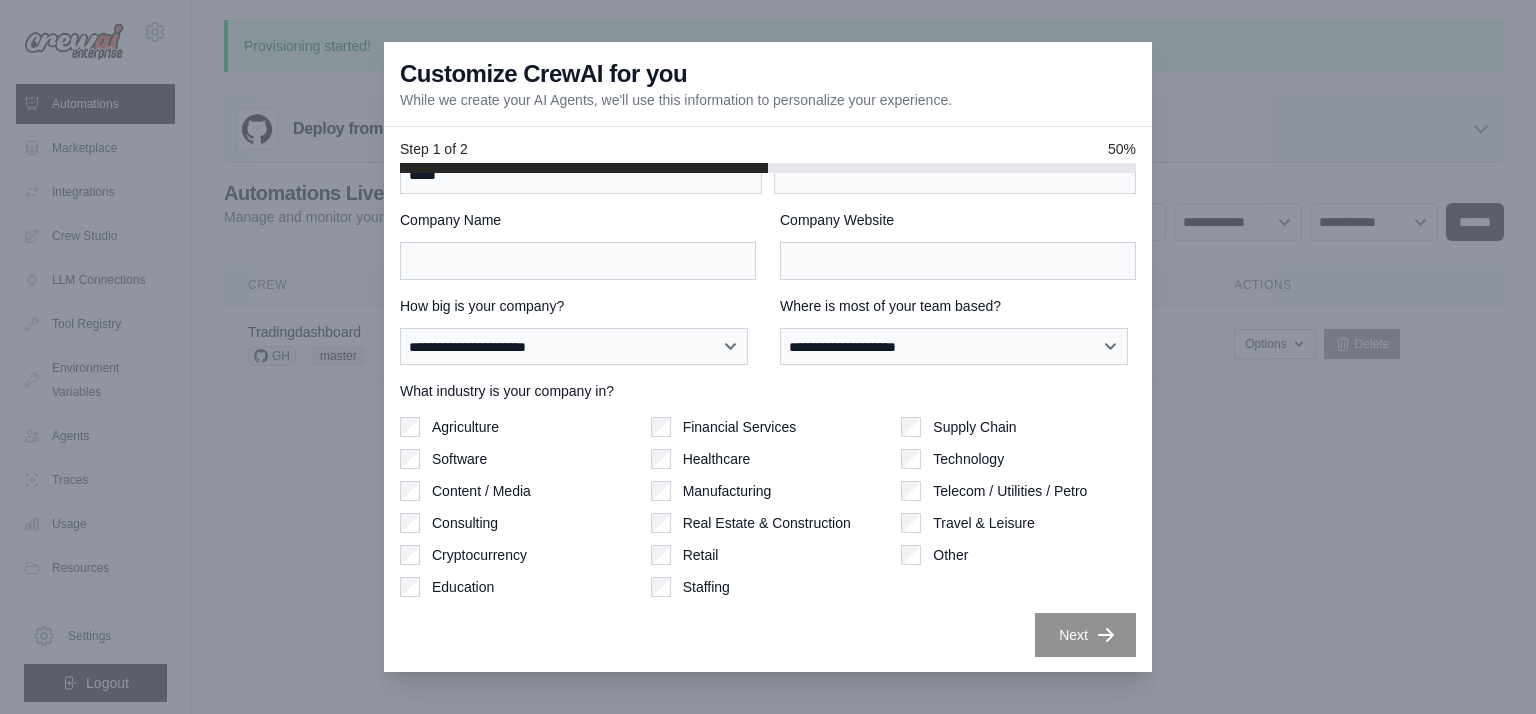 click on "Other" at bounding box center (950, 555) 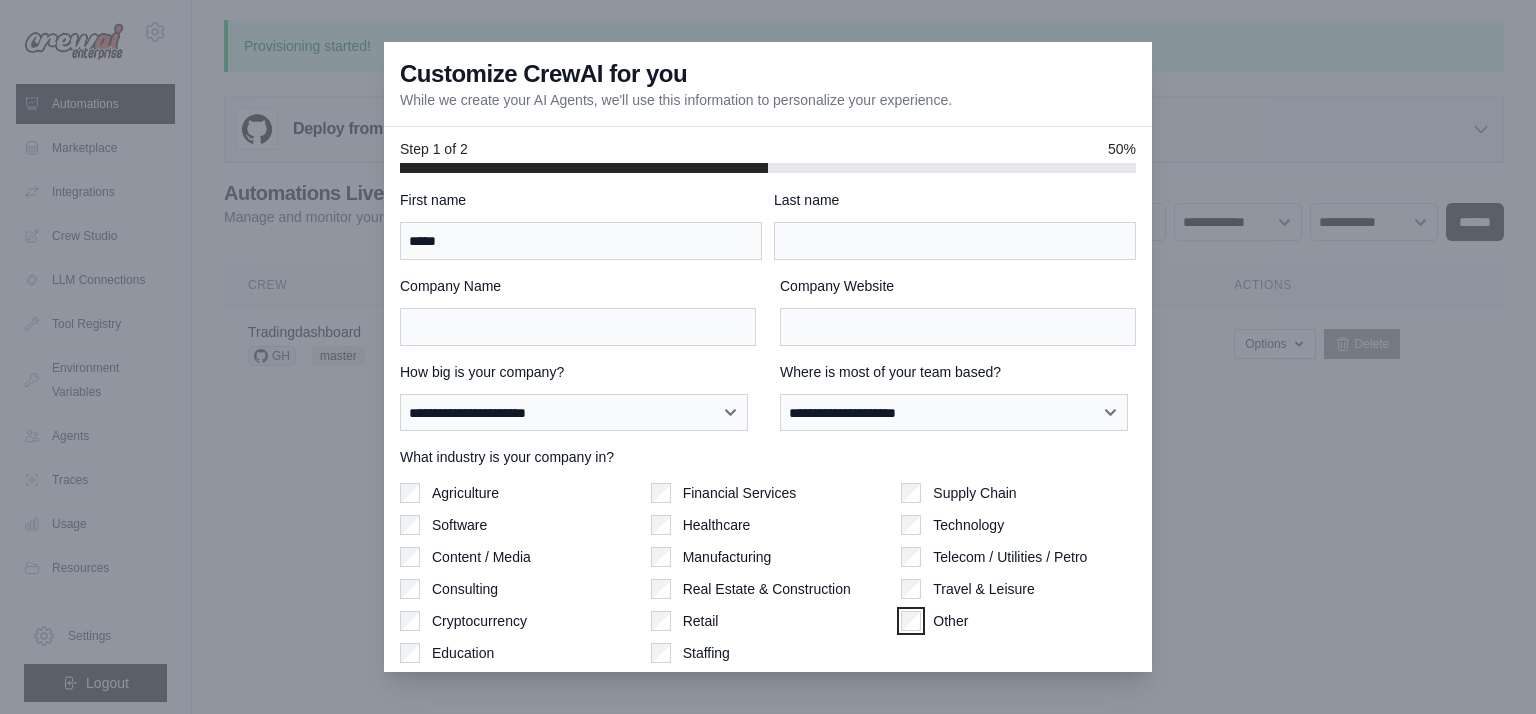 scroll, scrollTop: 0, scrollLeft: 0, axis: both 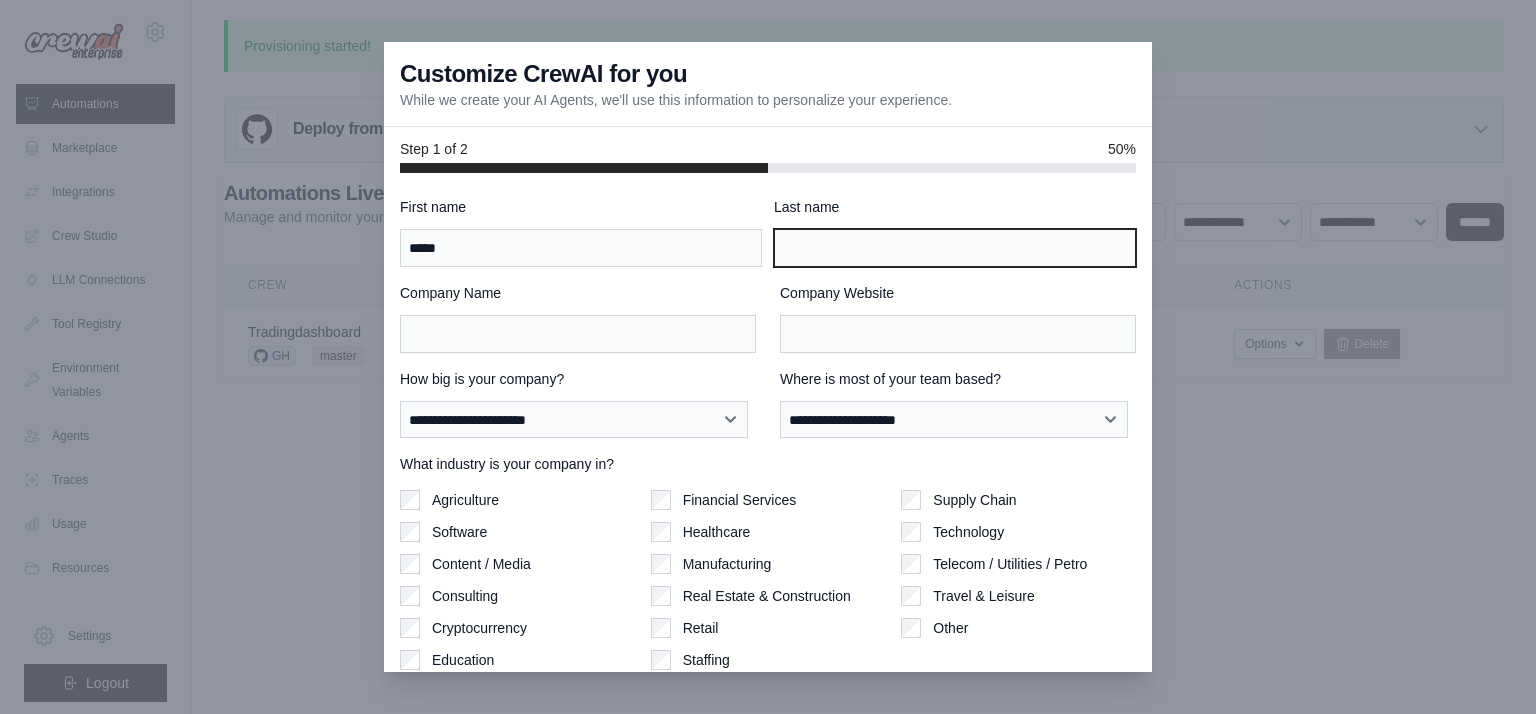 click on "Last name" at bounding box center (955, 248) 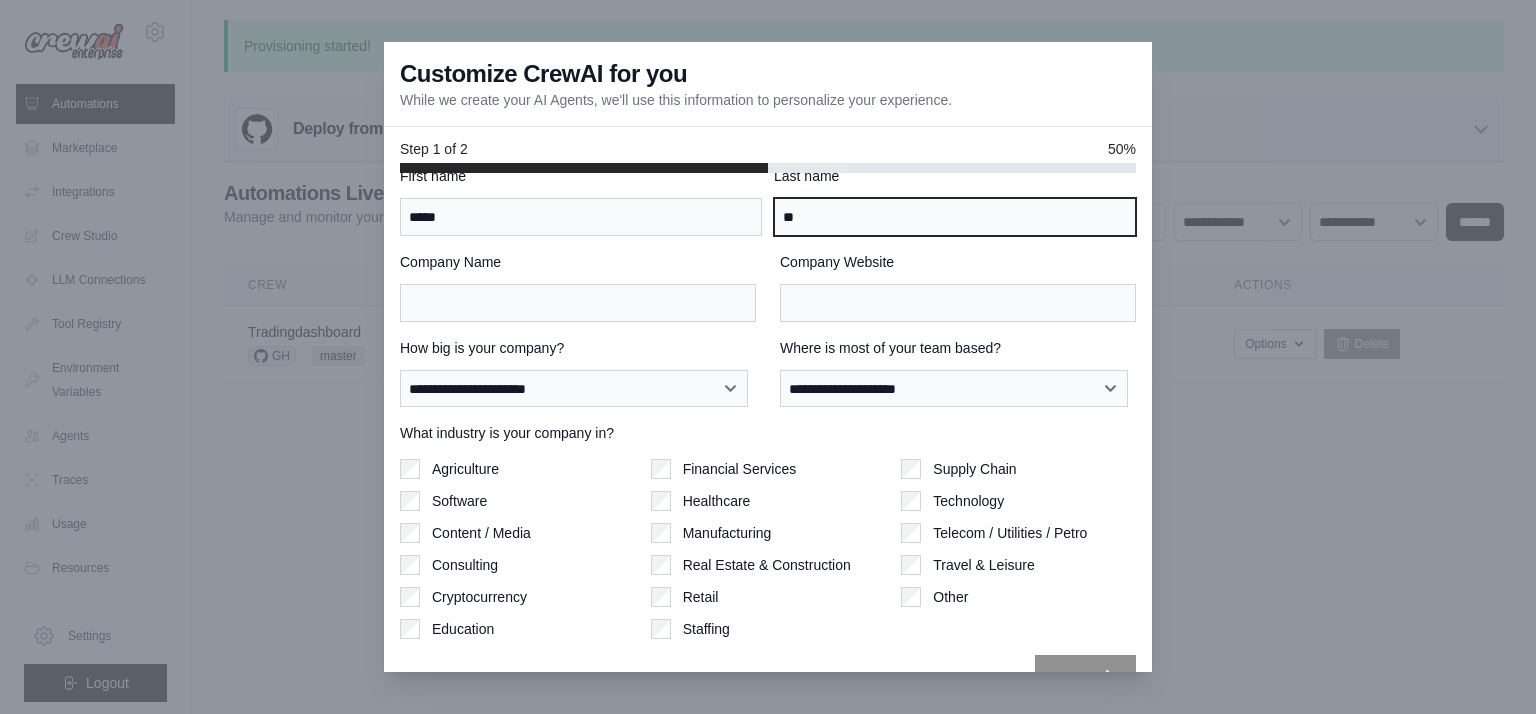 scroll, scrollTop: 73, scrollLeft: 0, axis: vertical 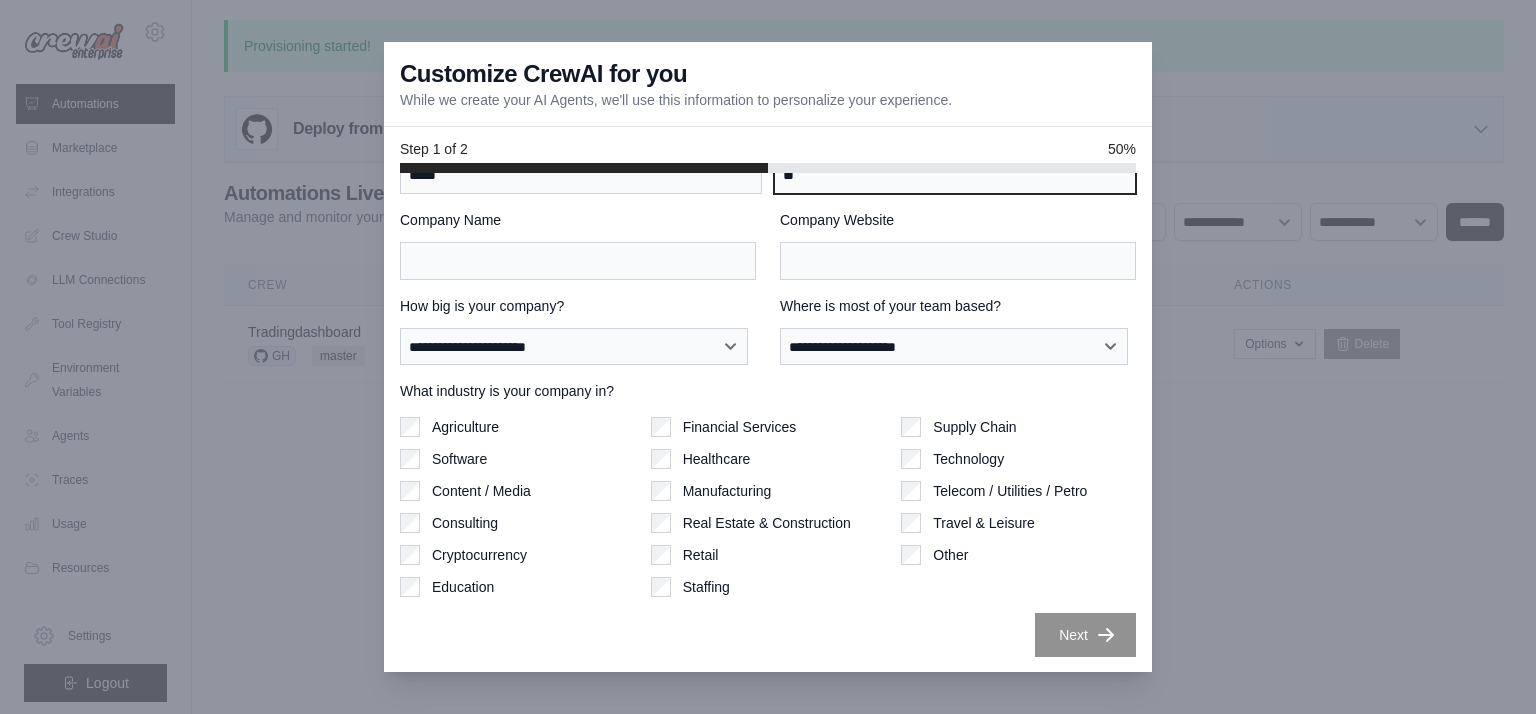 type on "**" 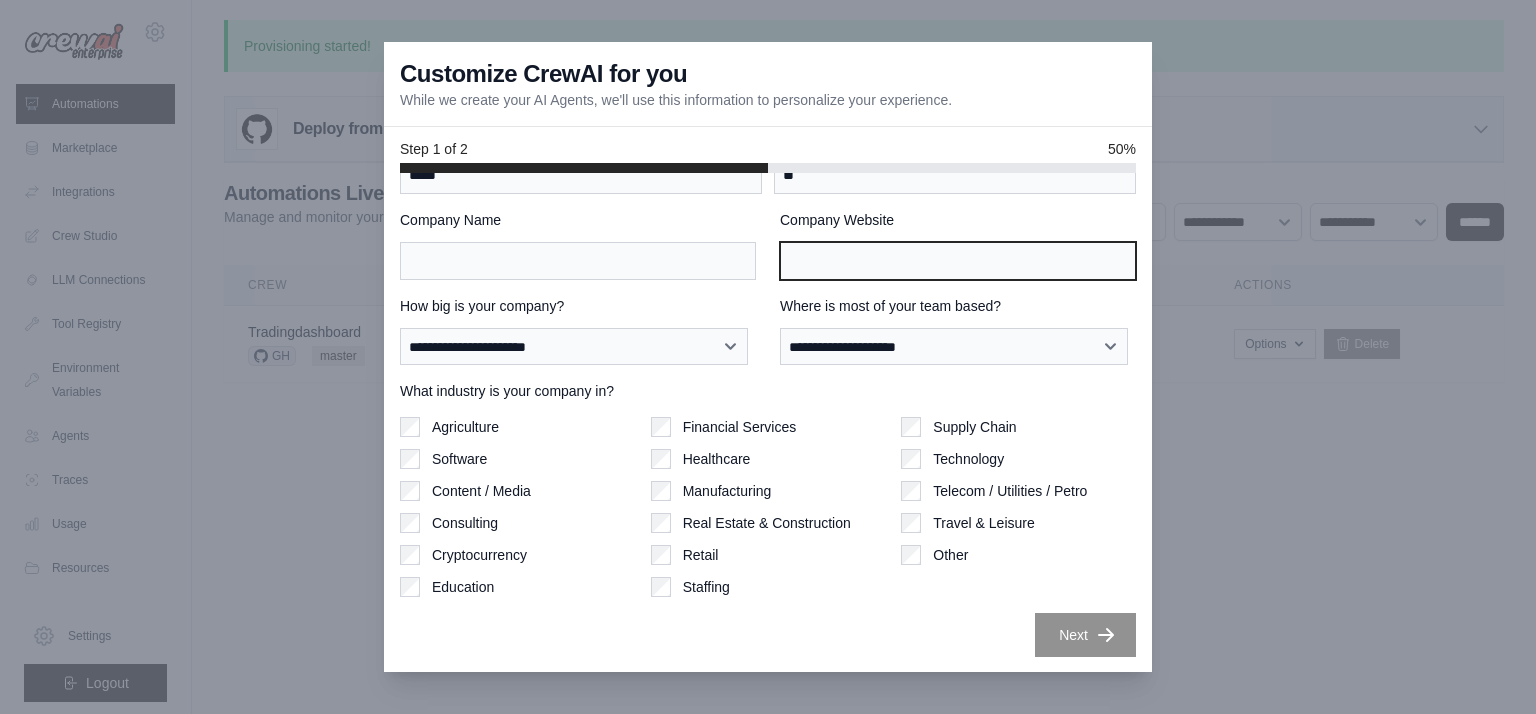 click on "Company Website" at bounding box center [958, 261] 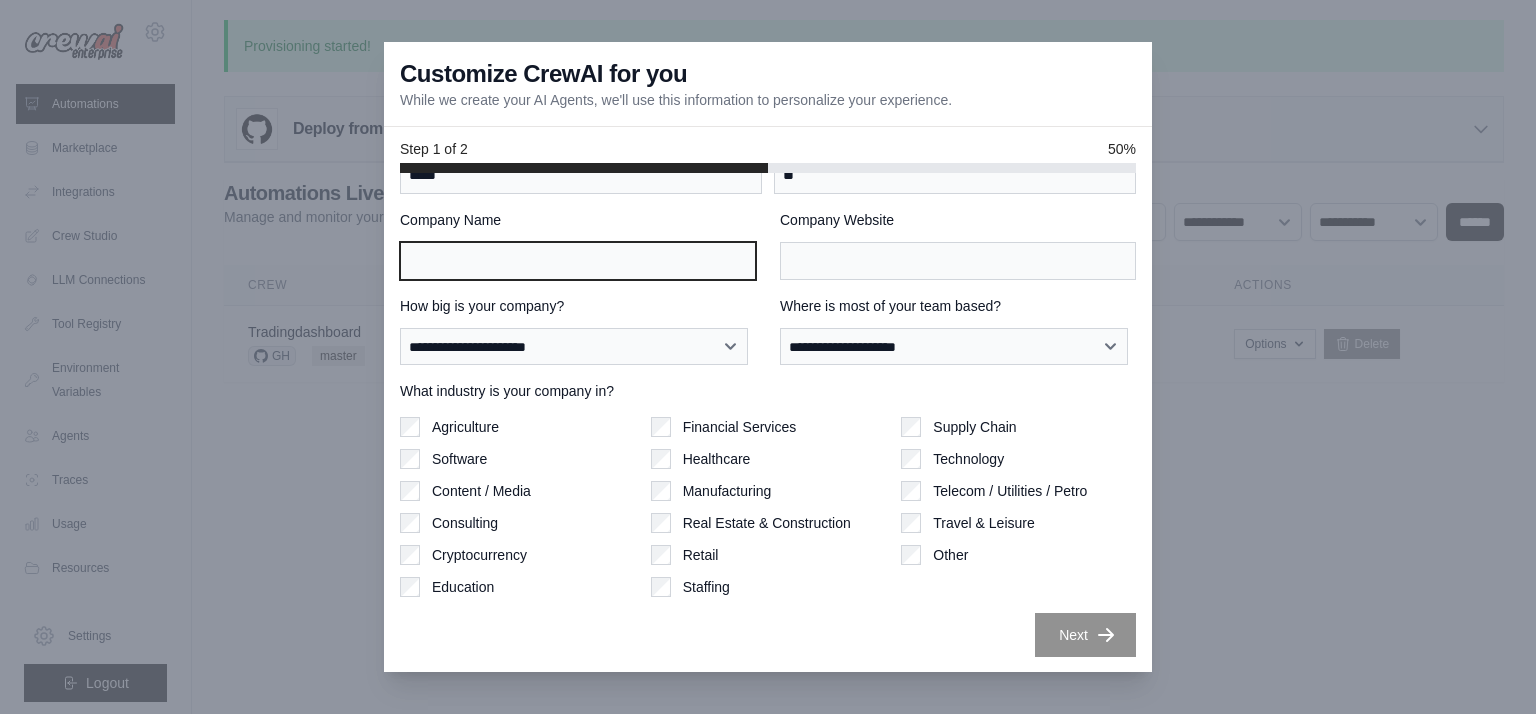 click on "Company Name" at bounding box center [578, 261] 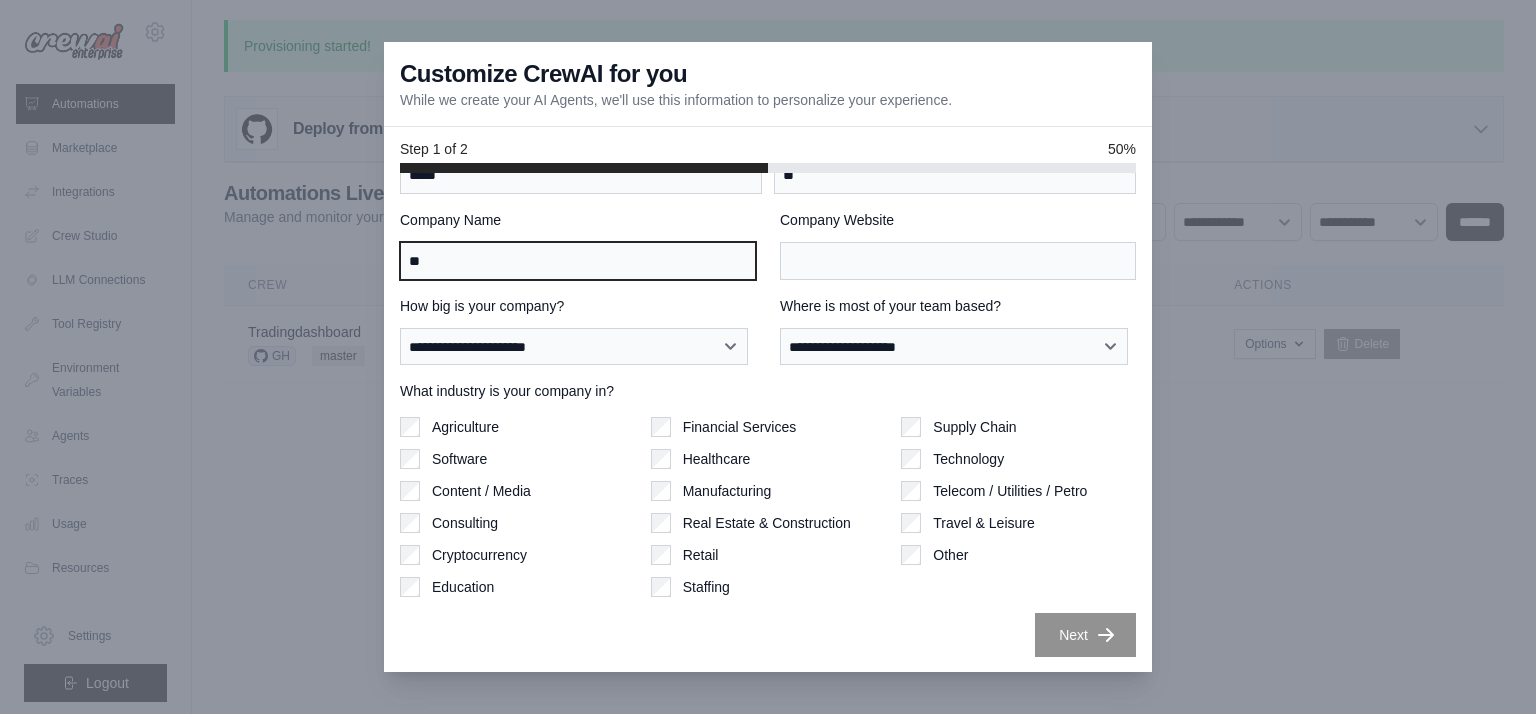 type on "**" 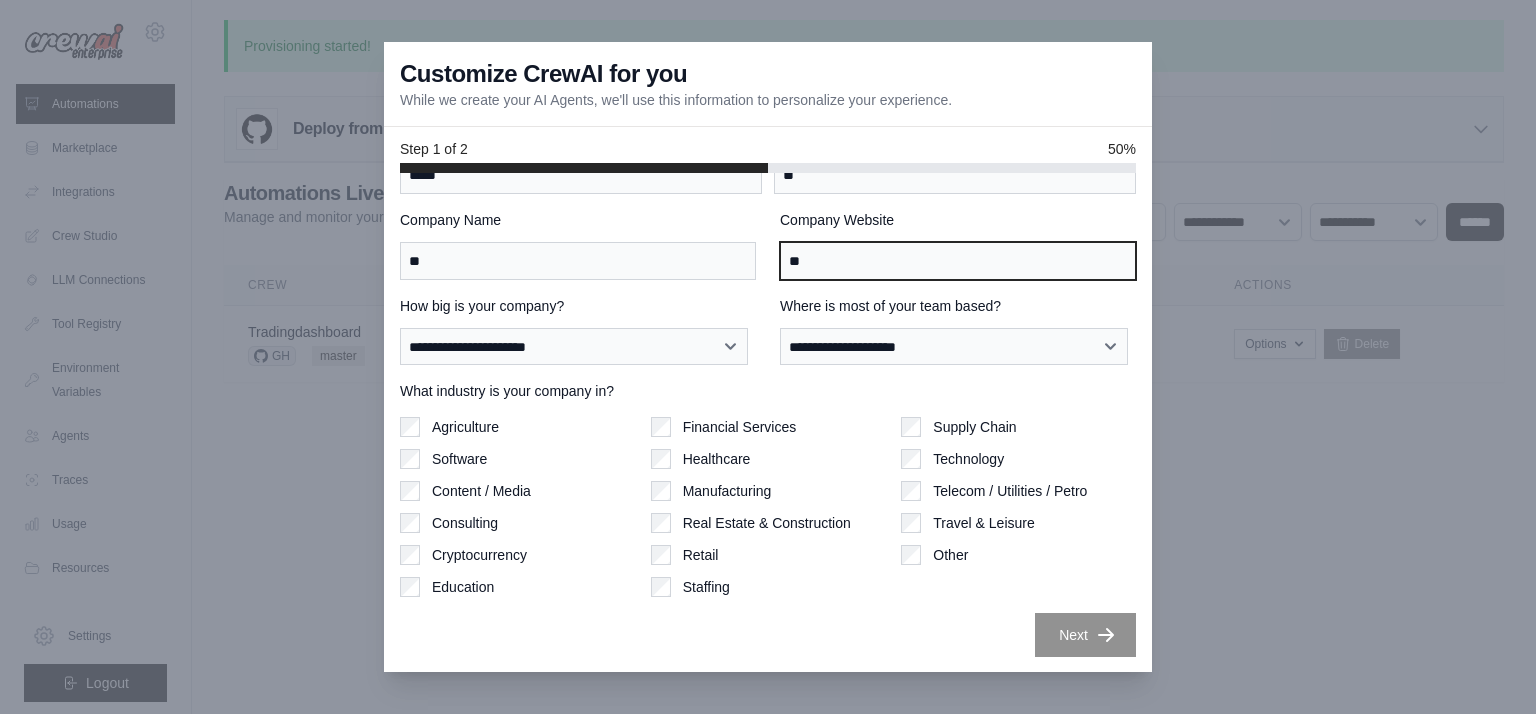 type on "**" 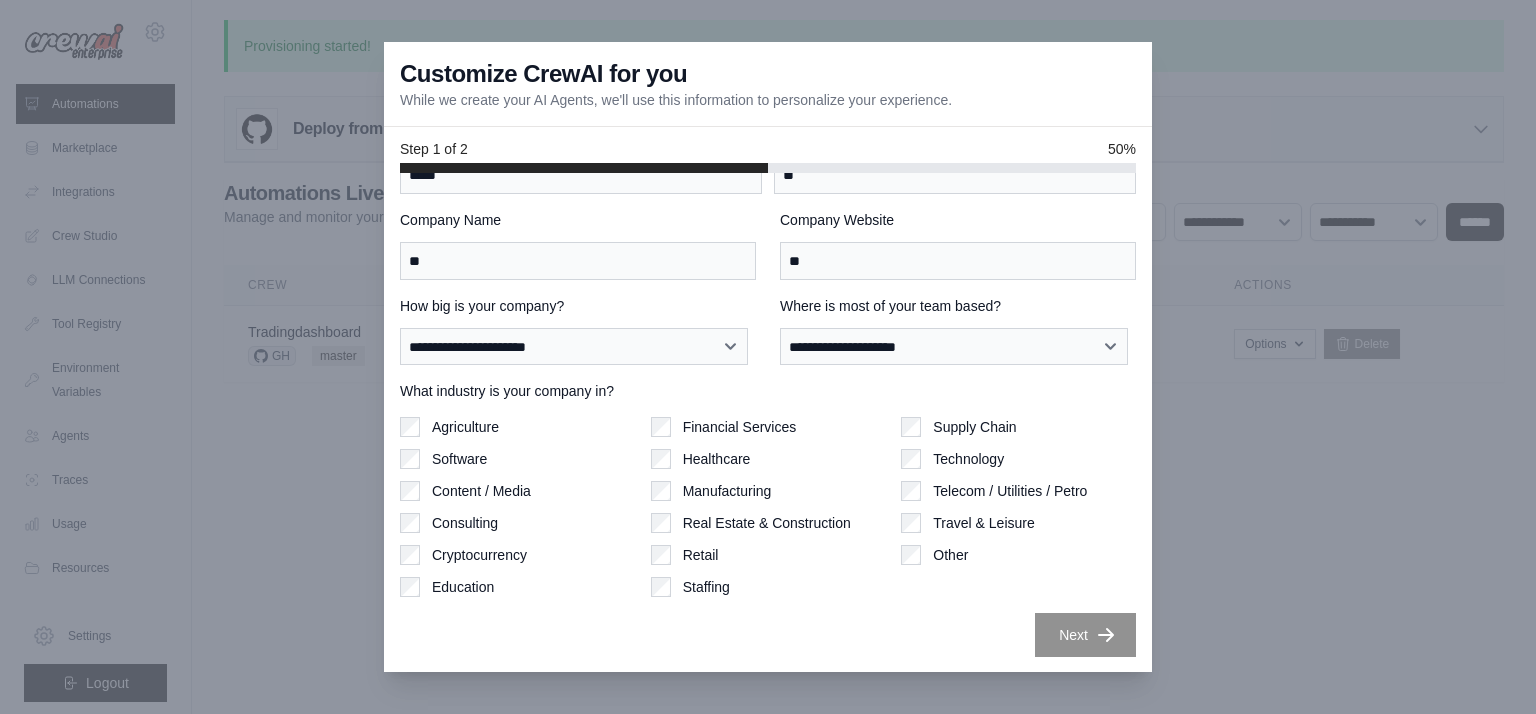 click on "Next" at bounding box center (768, 635) 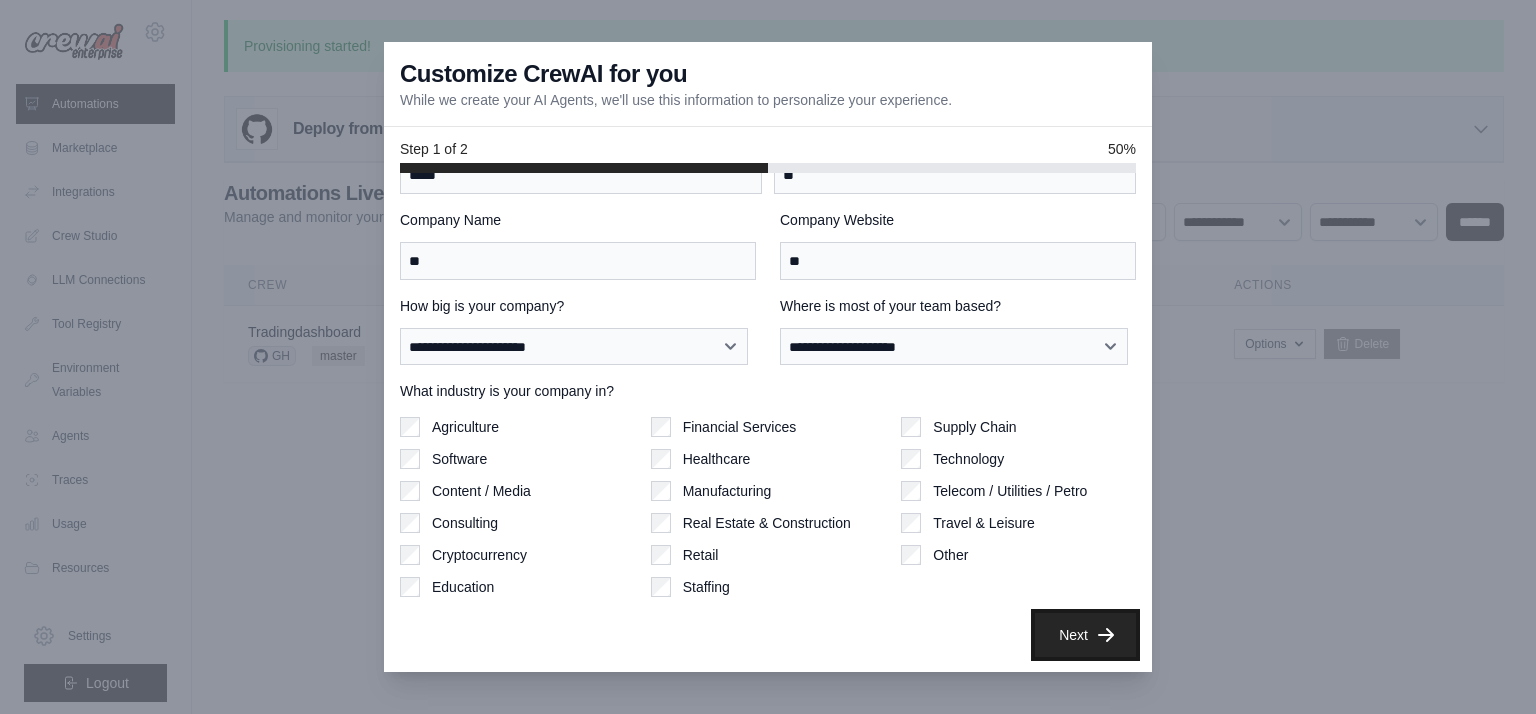 click on "Next" at bounding box center [1085, 635] 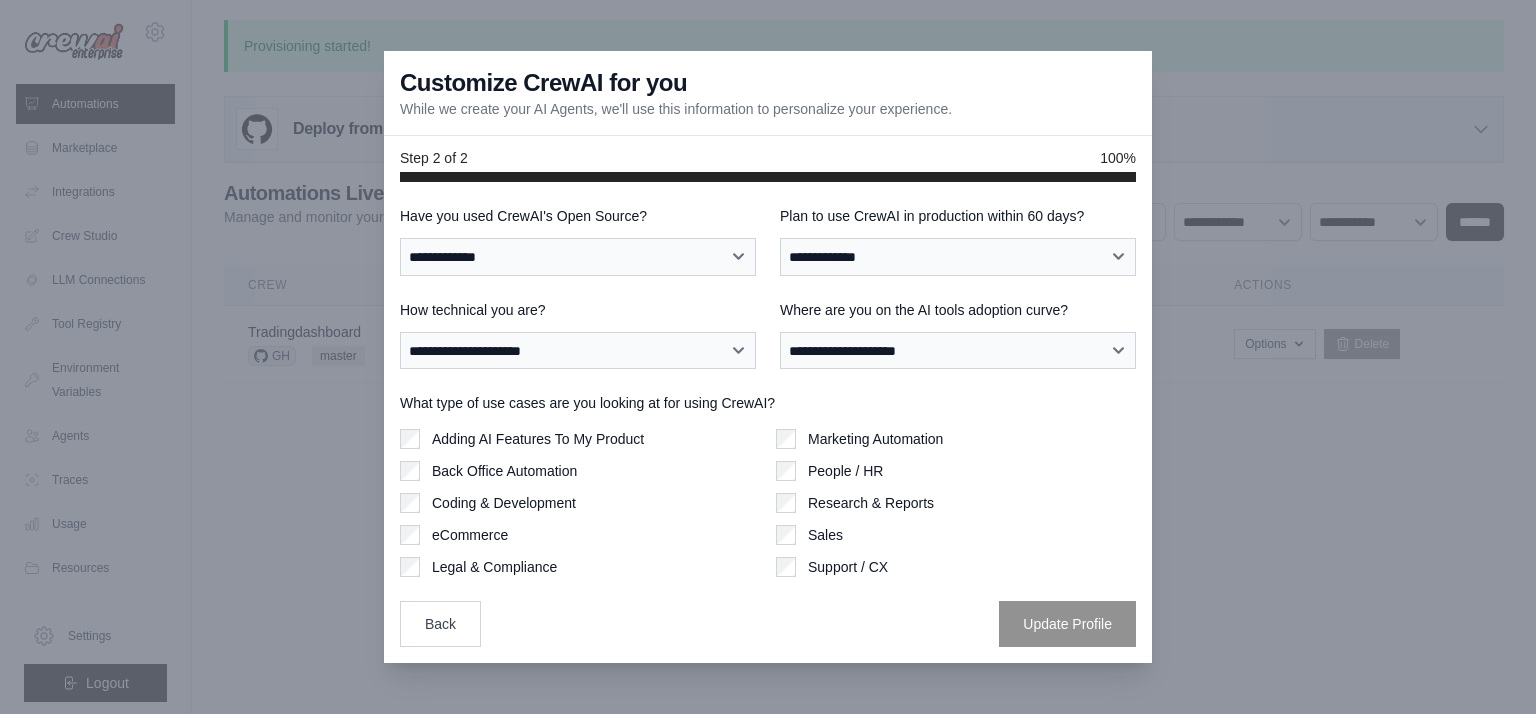 scroll, scrollTop: 0, scrollLeft: 0, axis: both 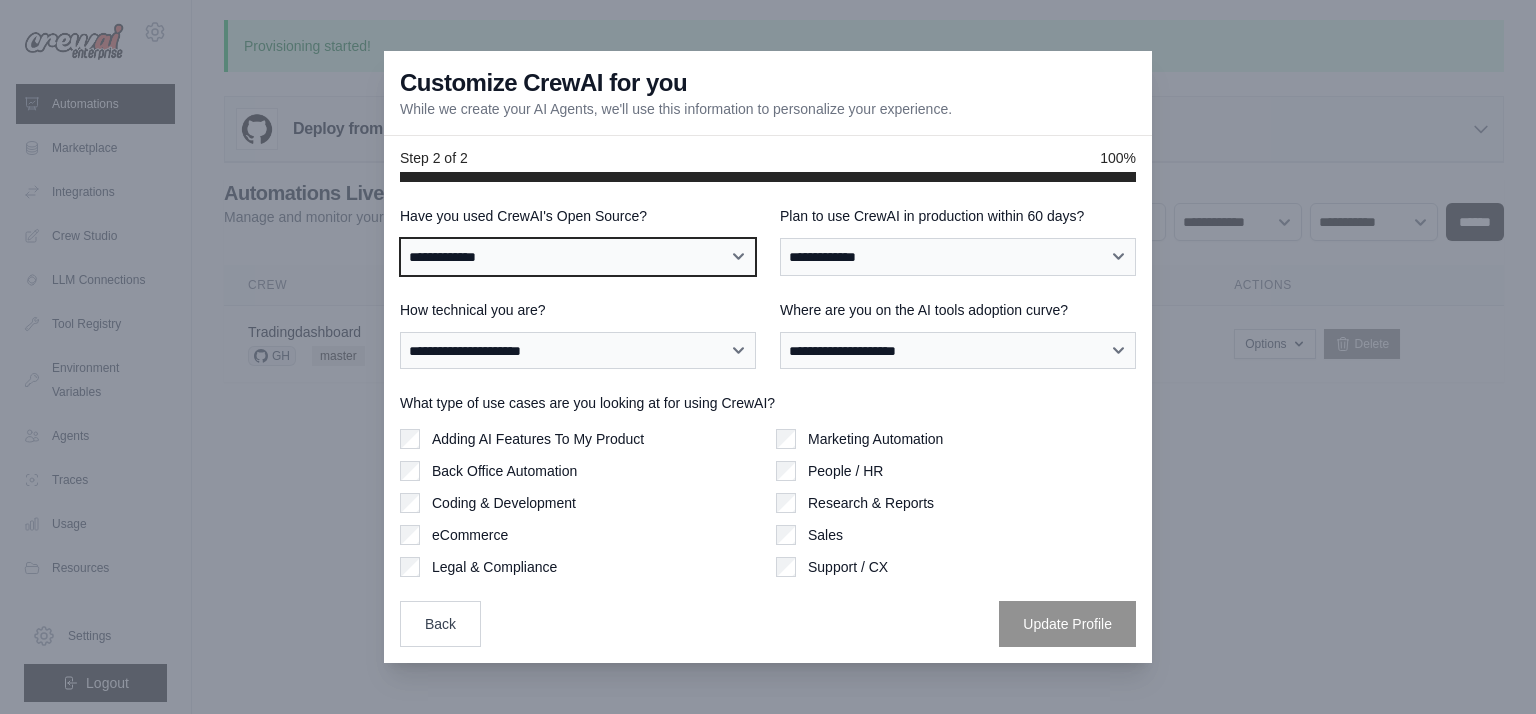 click on "**********" at bounding box center [578, 257] 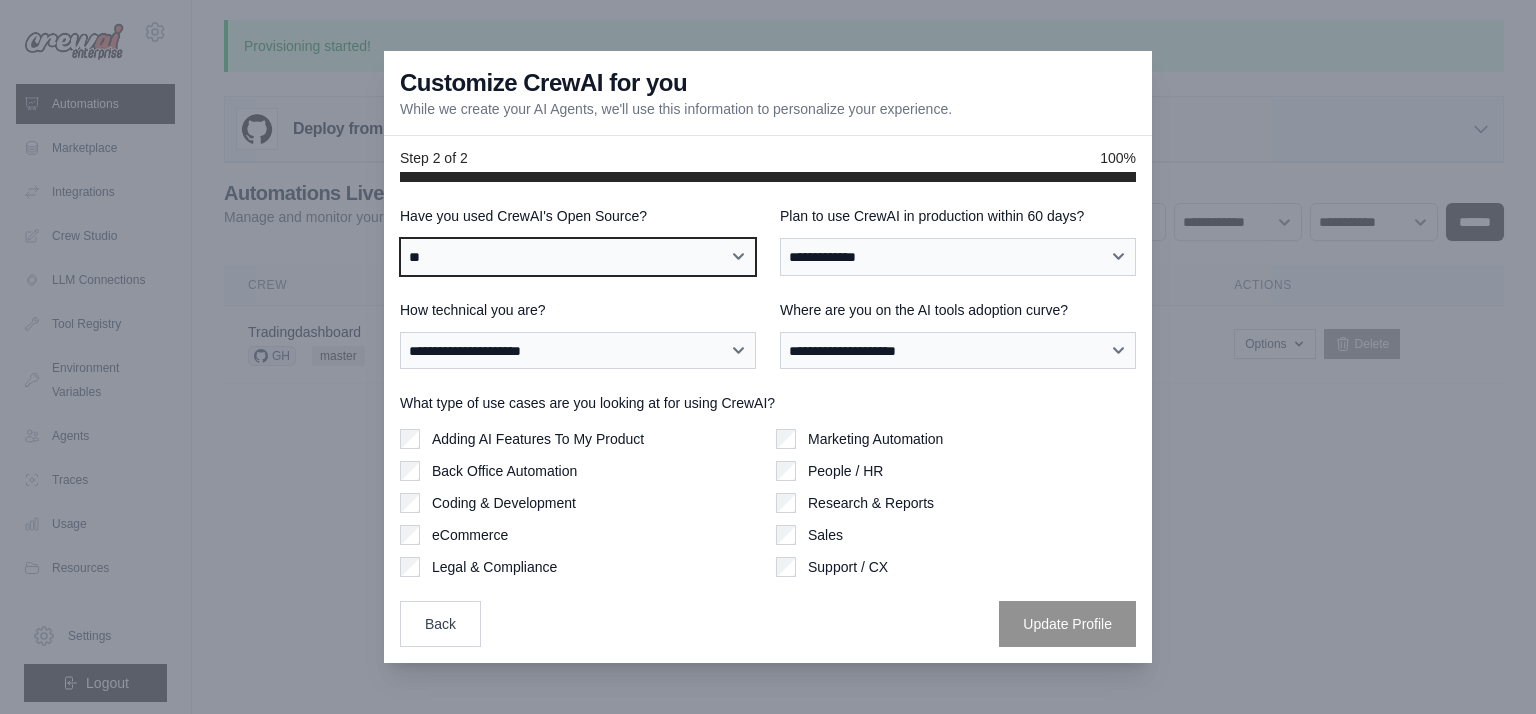 click on "**********" at bounding box center (578, 257) 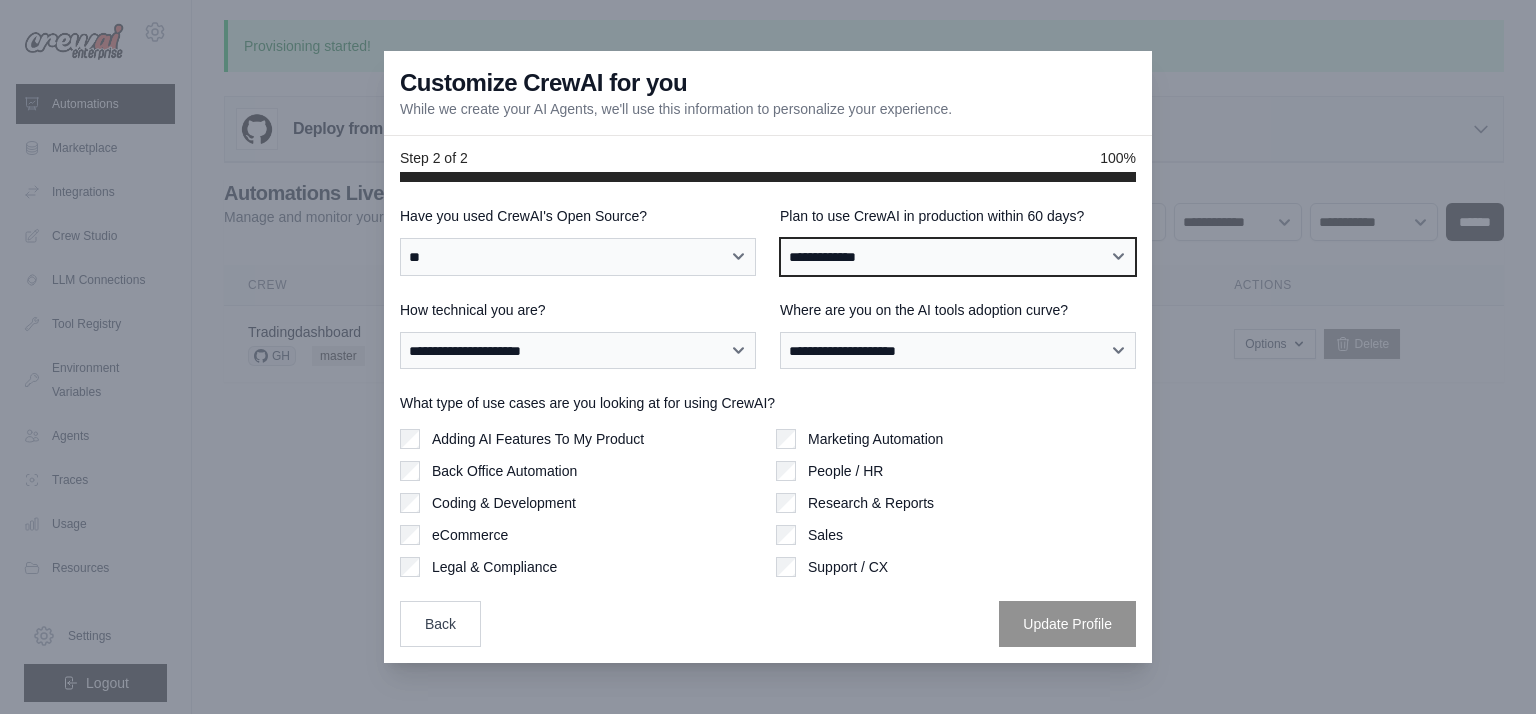 click on "**********" at bounding box center [958, 257] 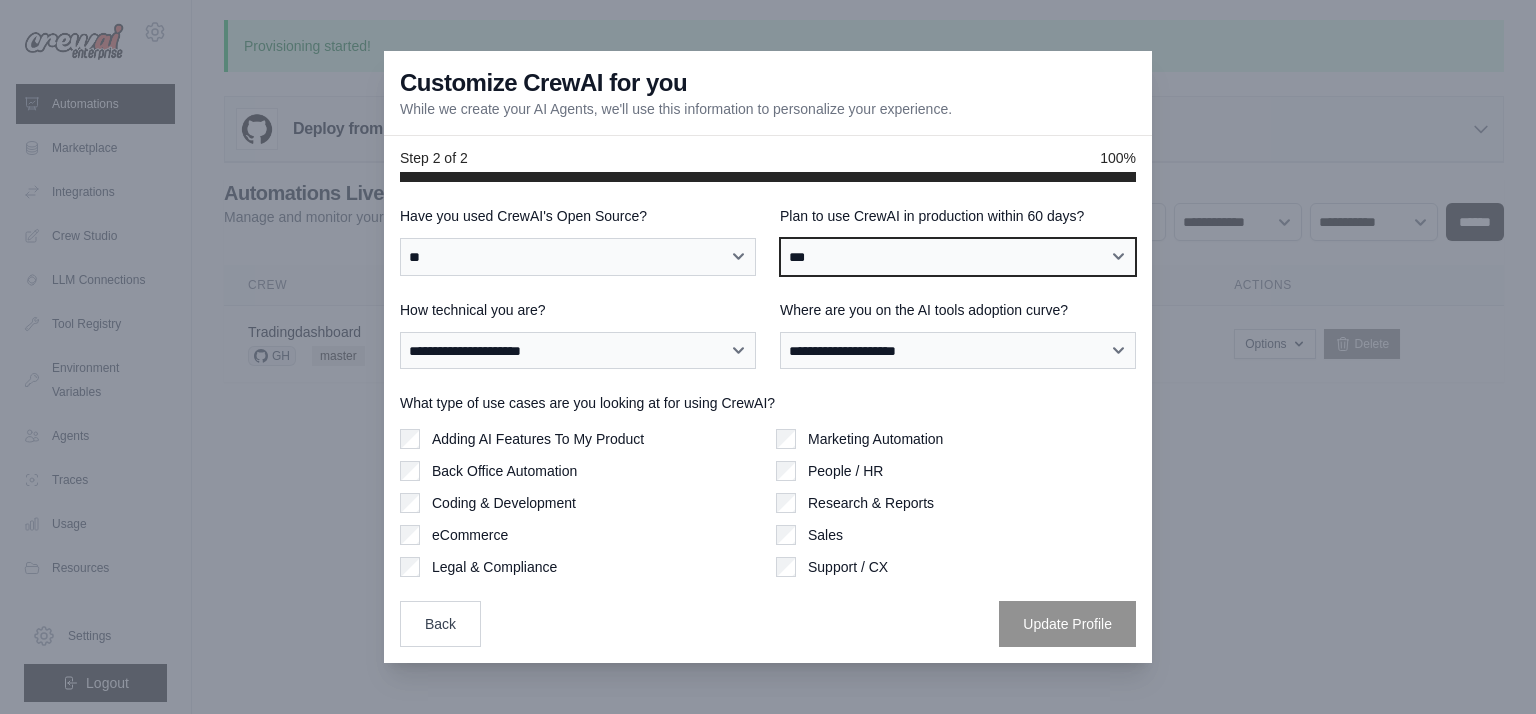 click on "**********" at bounding box center [958, 257] 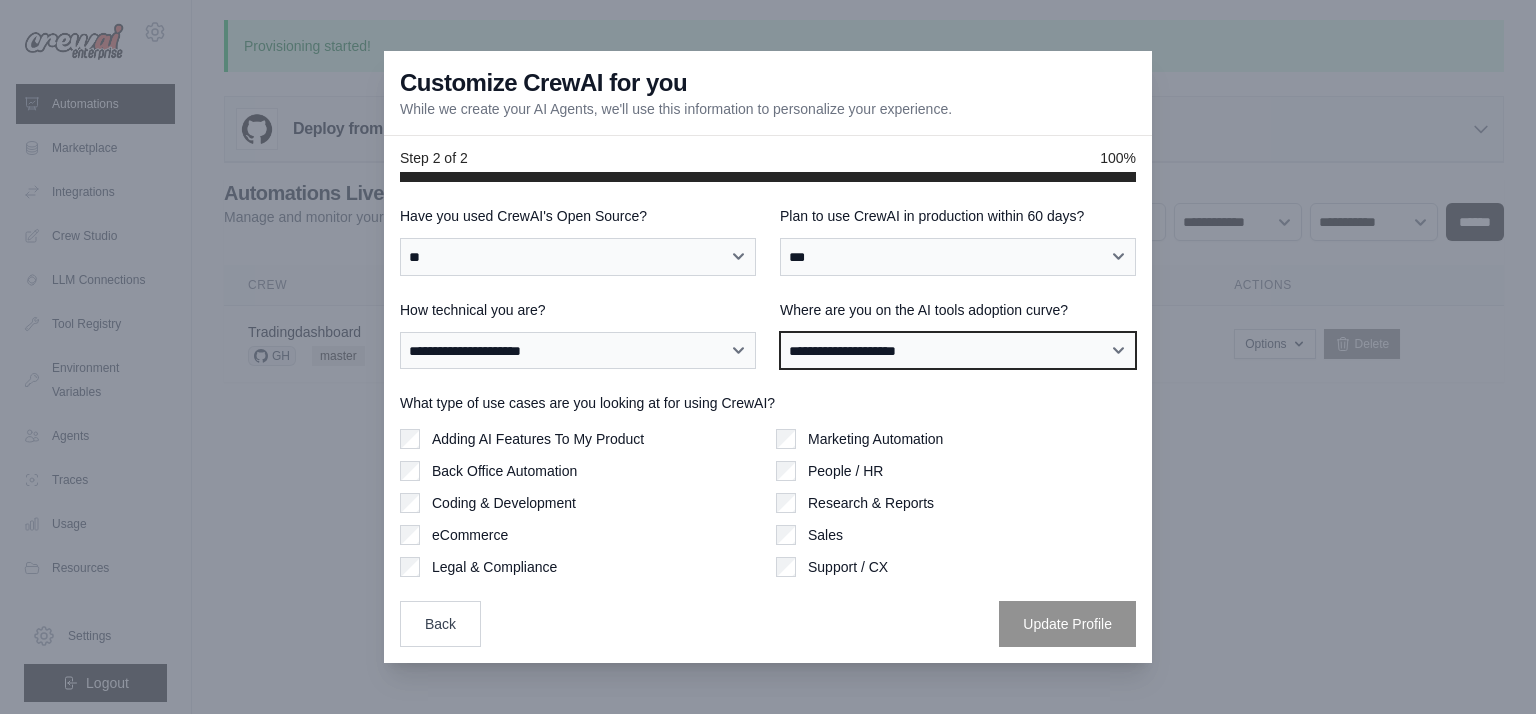 click on "**********" at bounding box center (958, 351) 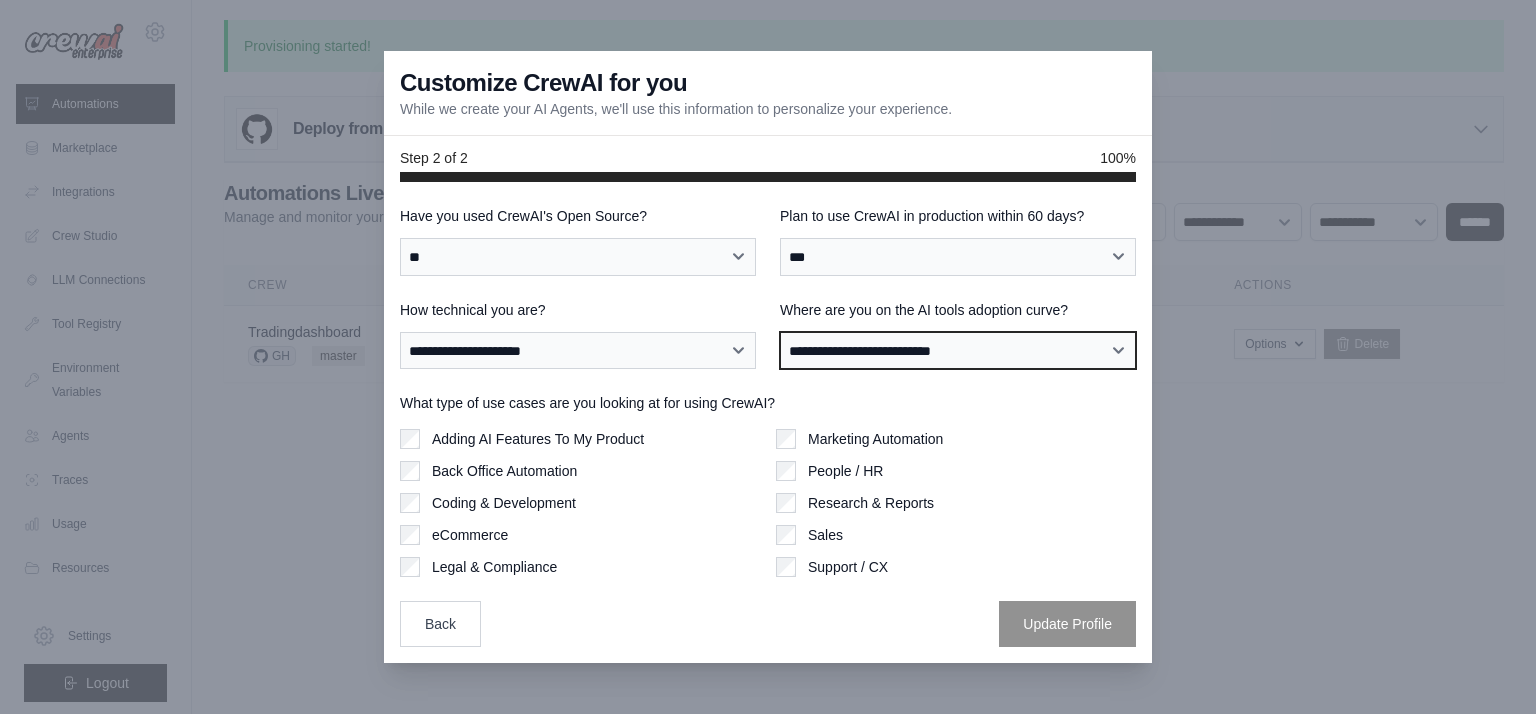 click on "**********" at bounding box center (958, 351) 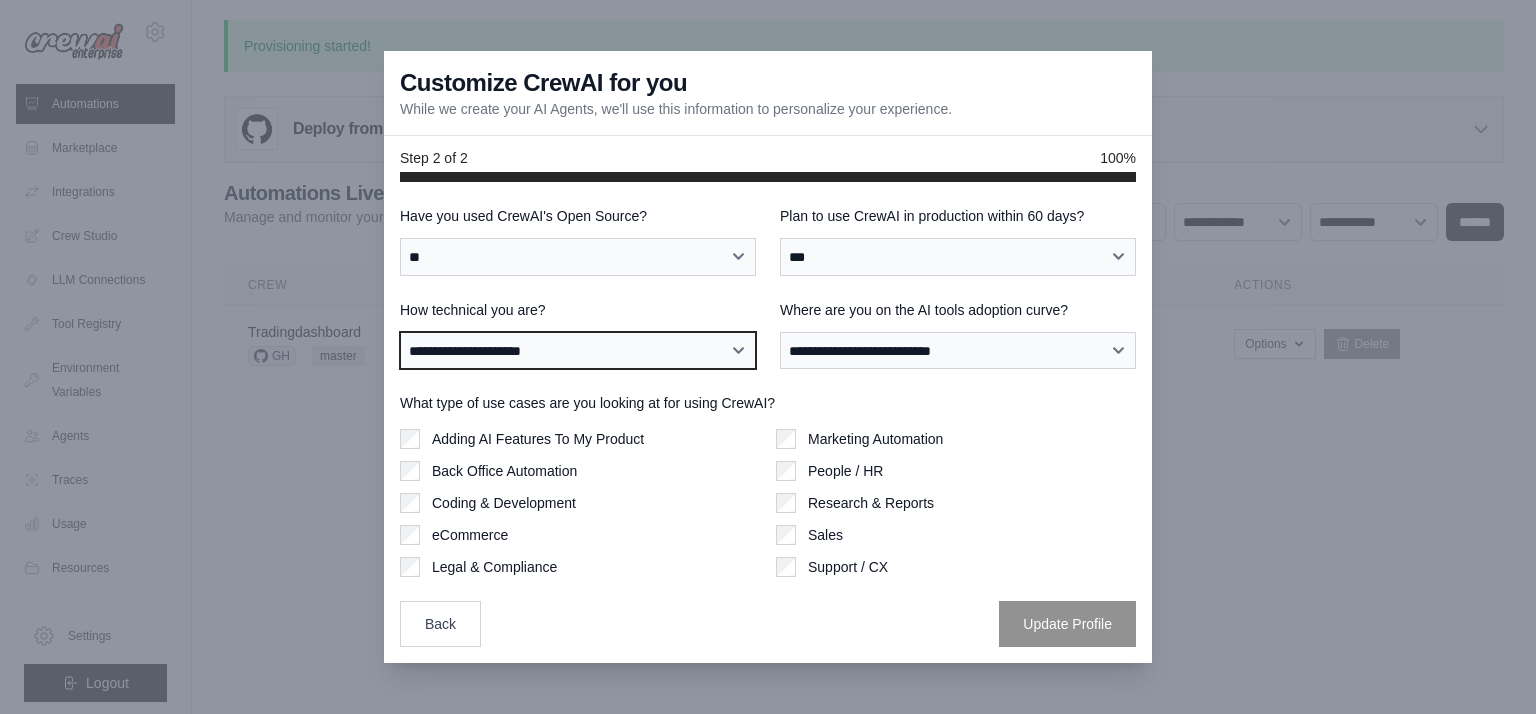 click on "**********" at bounding box center (578, 351) 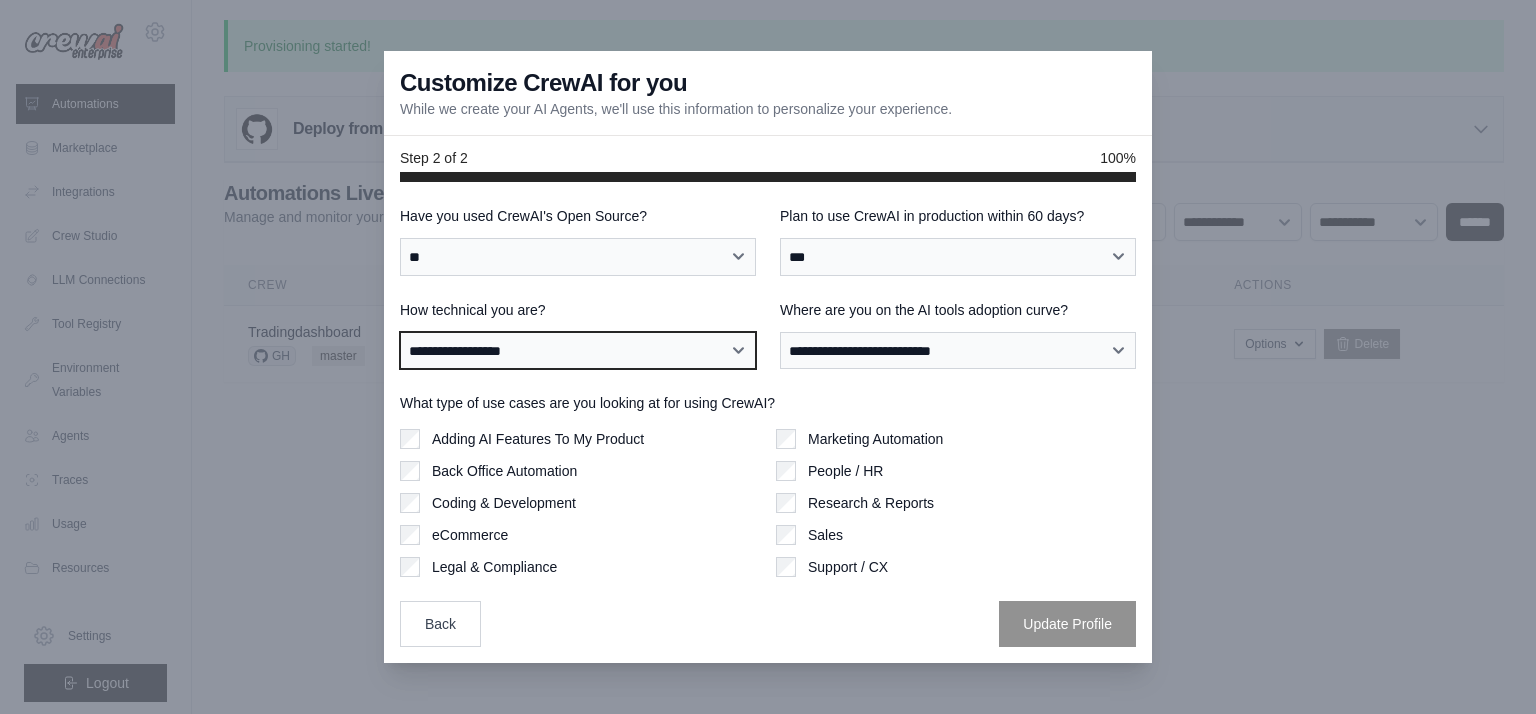 click on "**********" at bounding box center [578, 351] 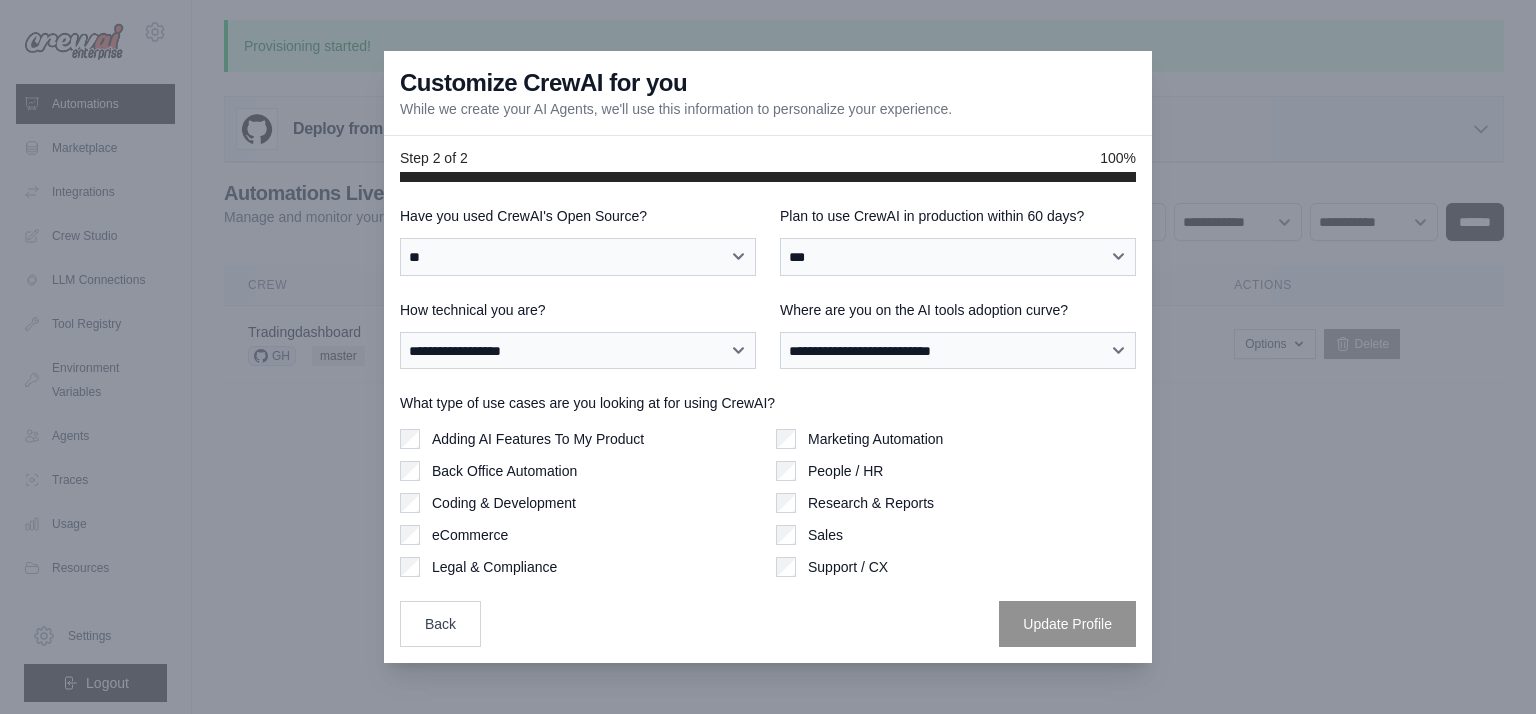 click on "Coding & Development" at bounding box center [504, 503] 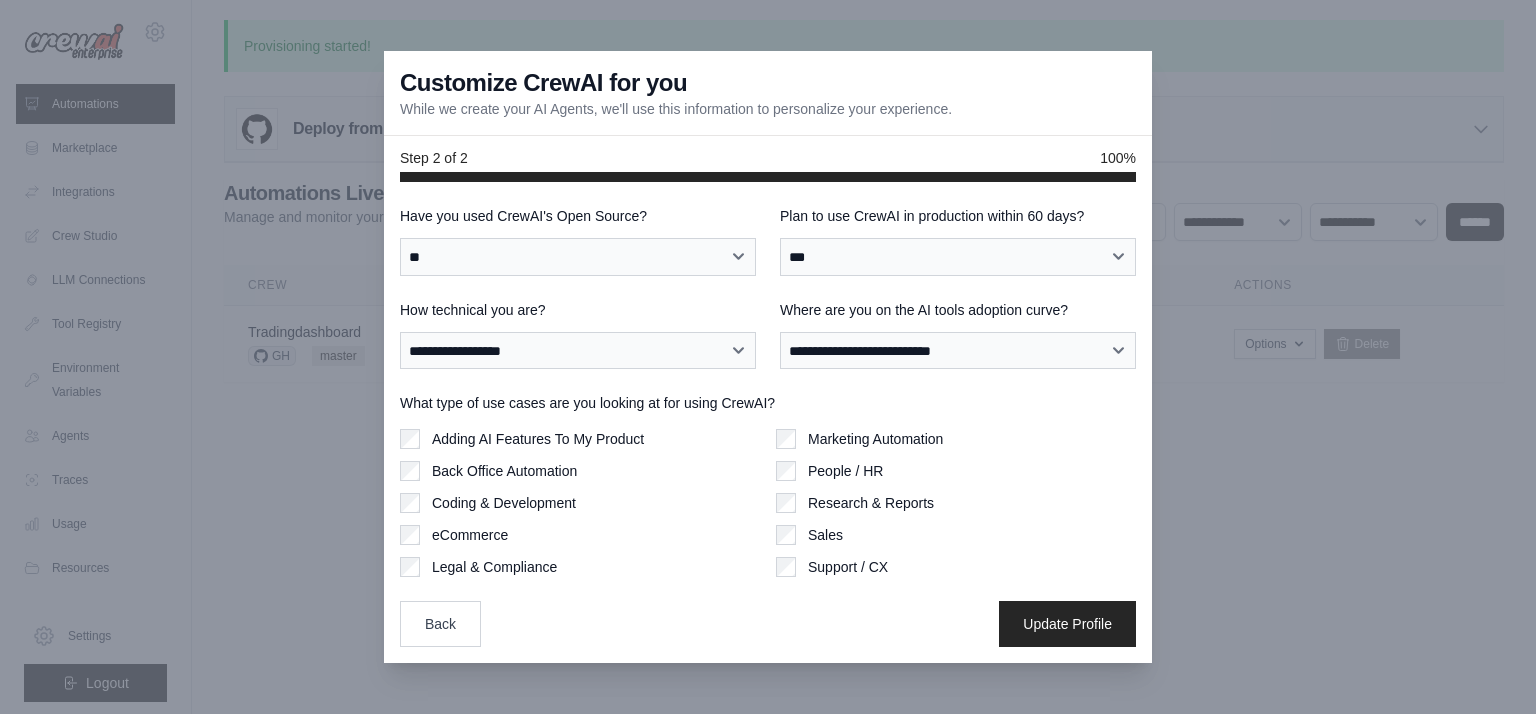 click on "Adding AI Features To My Product" at bounding box center (538, 439) 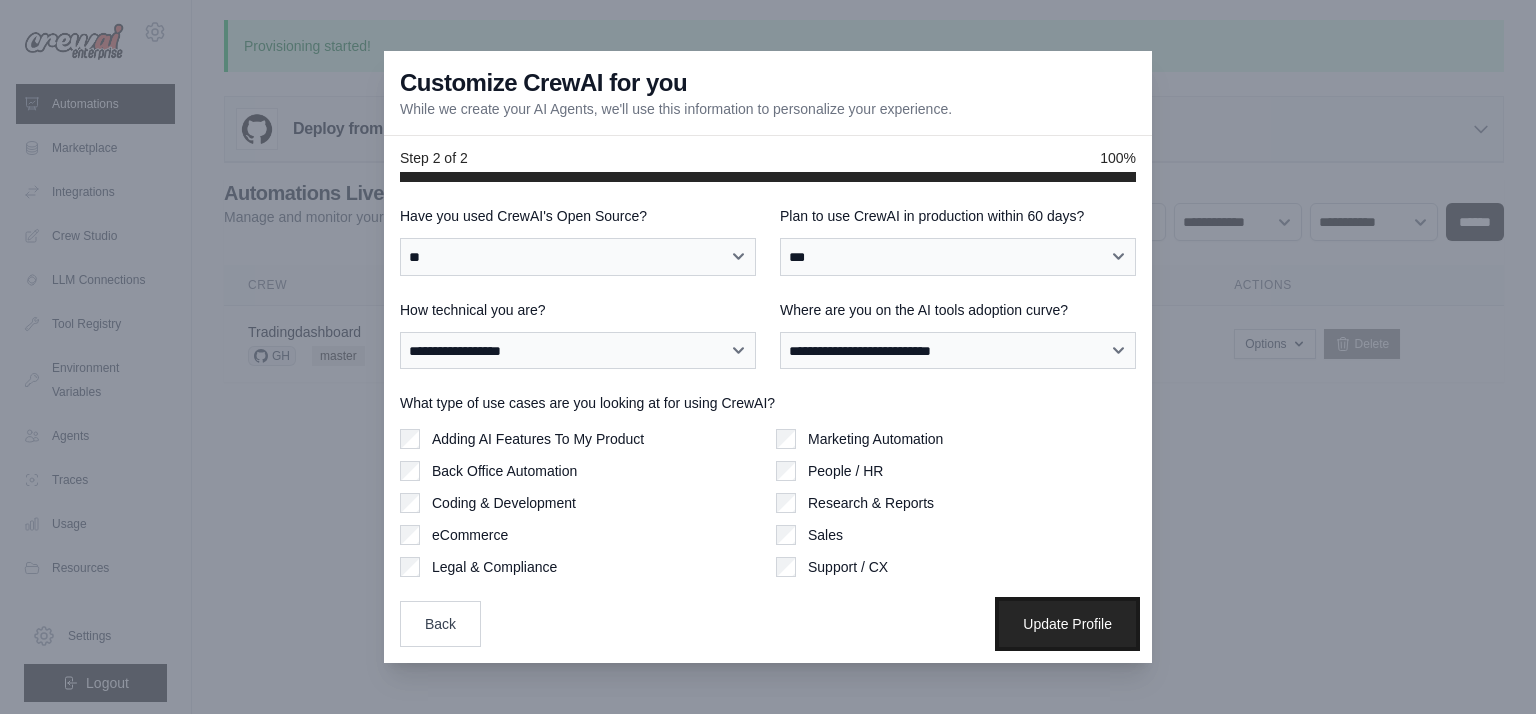 click on "Update Profile" at bounding box center [1067, 624] 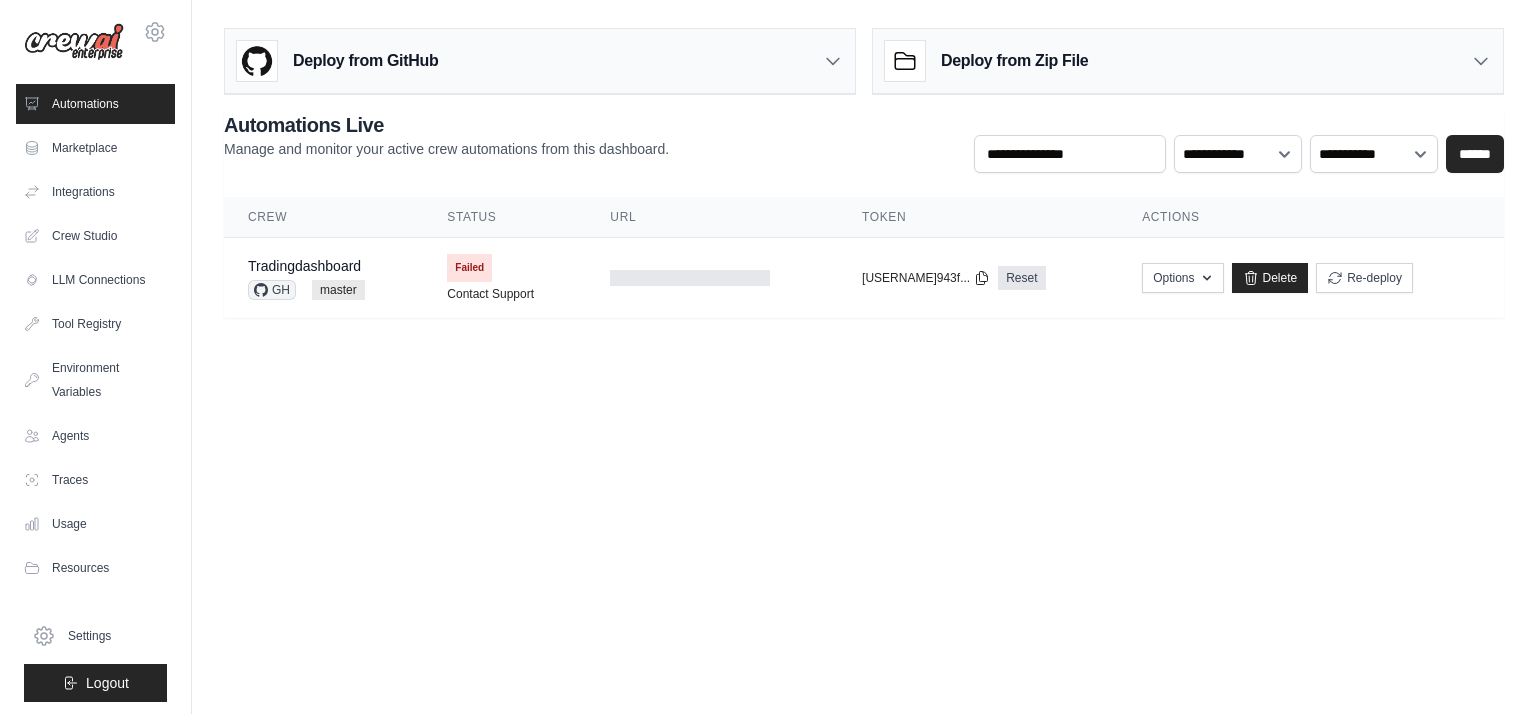 scroll, scrollTop: 0, scrollLeft: 0, axis: both 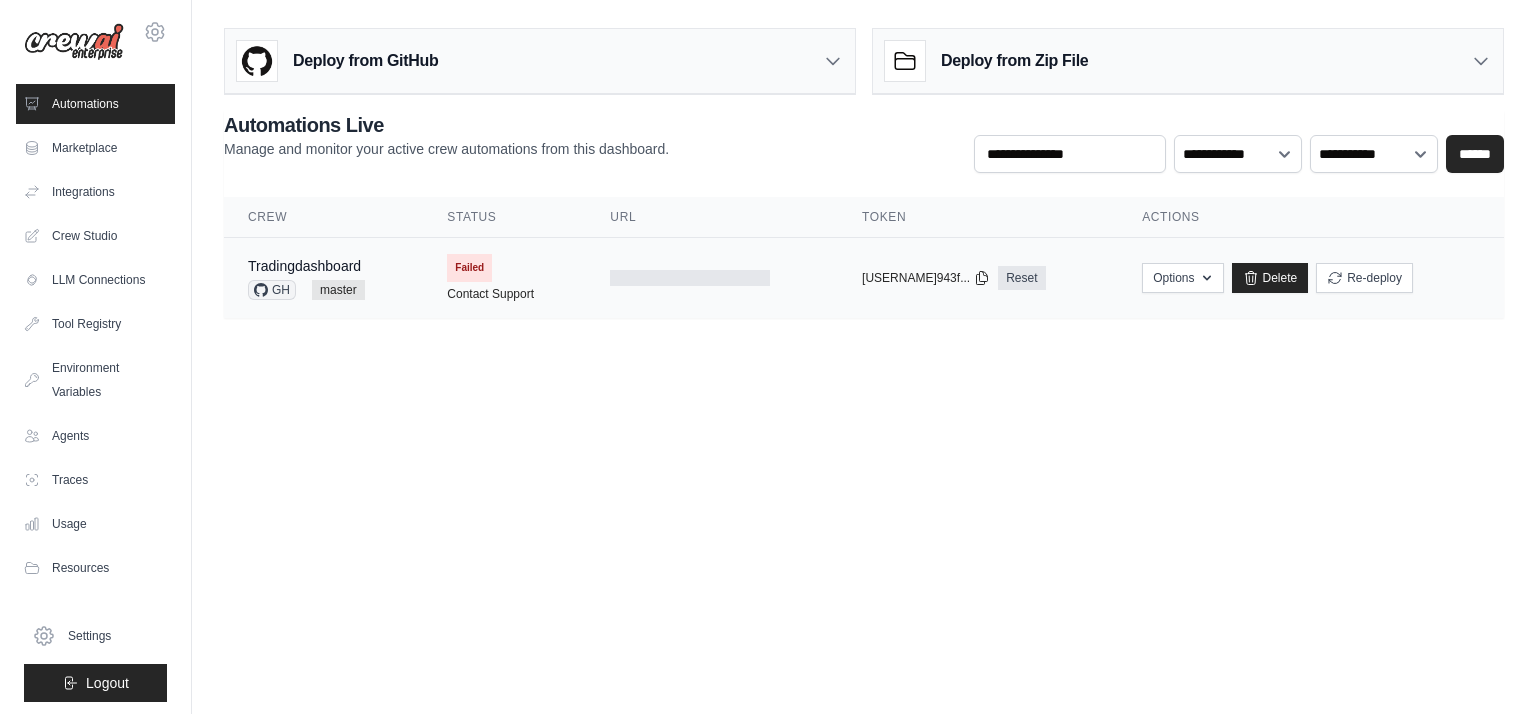click on "Failed
Contact Support" at bounding box center [504, 278] 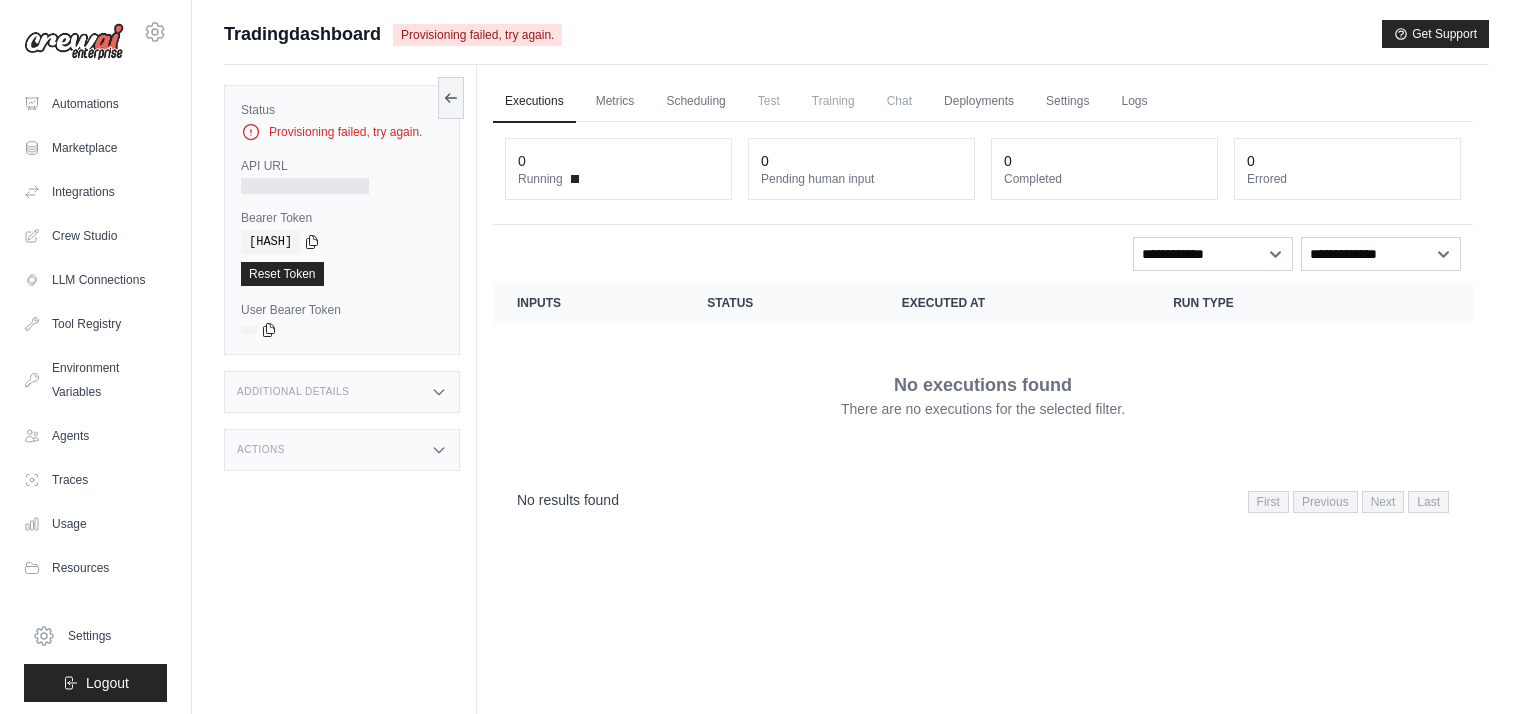 scroll, scrollTop: 0, scrollLeft: 0, axis: both 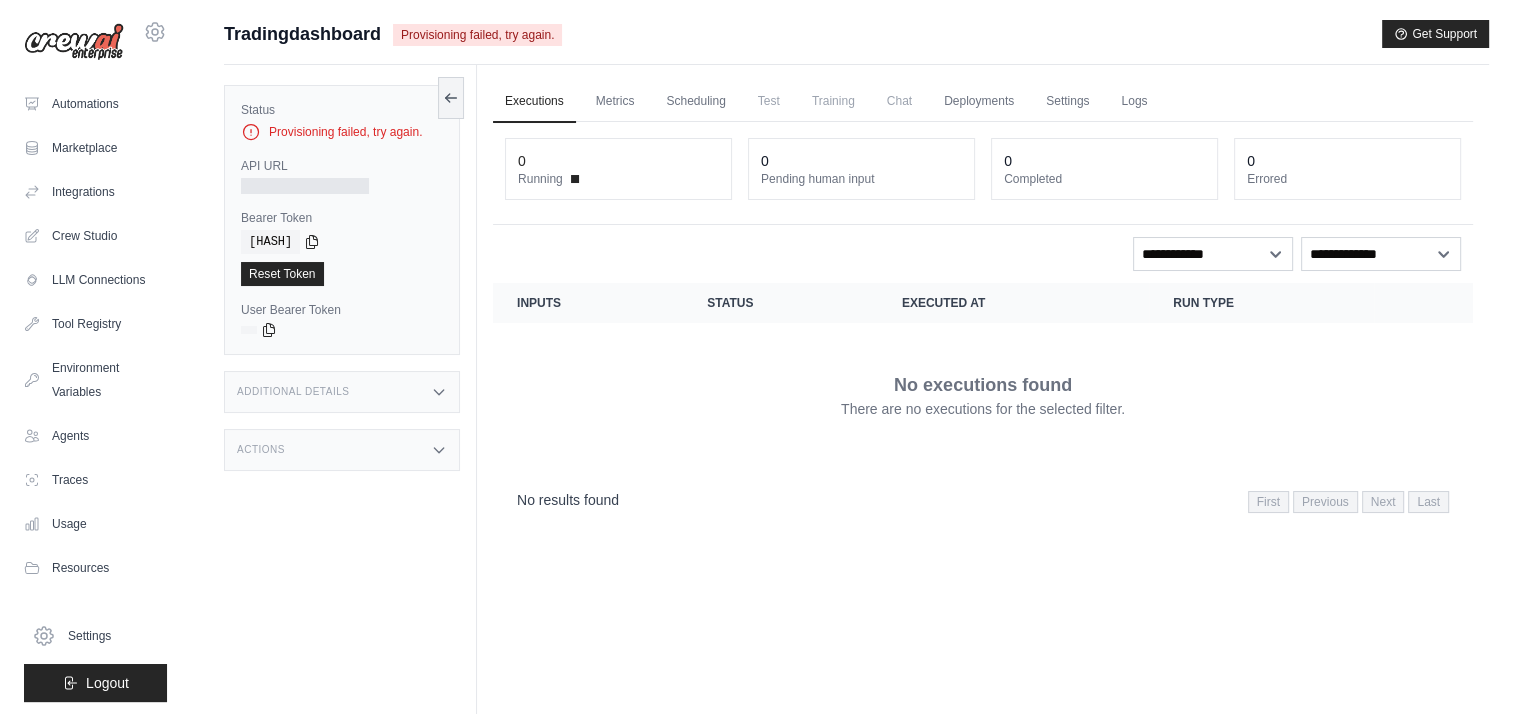 click on "Provisioning failed, try again." at bounding box center [342, 132] 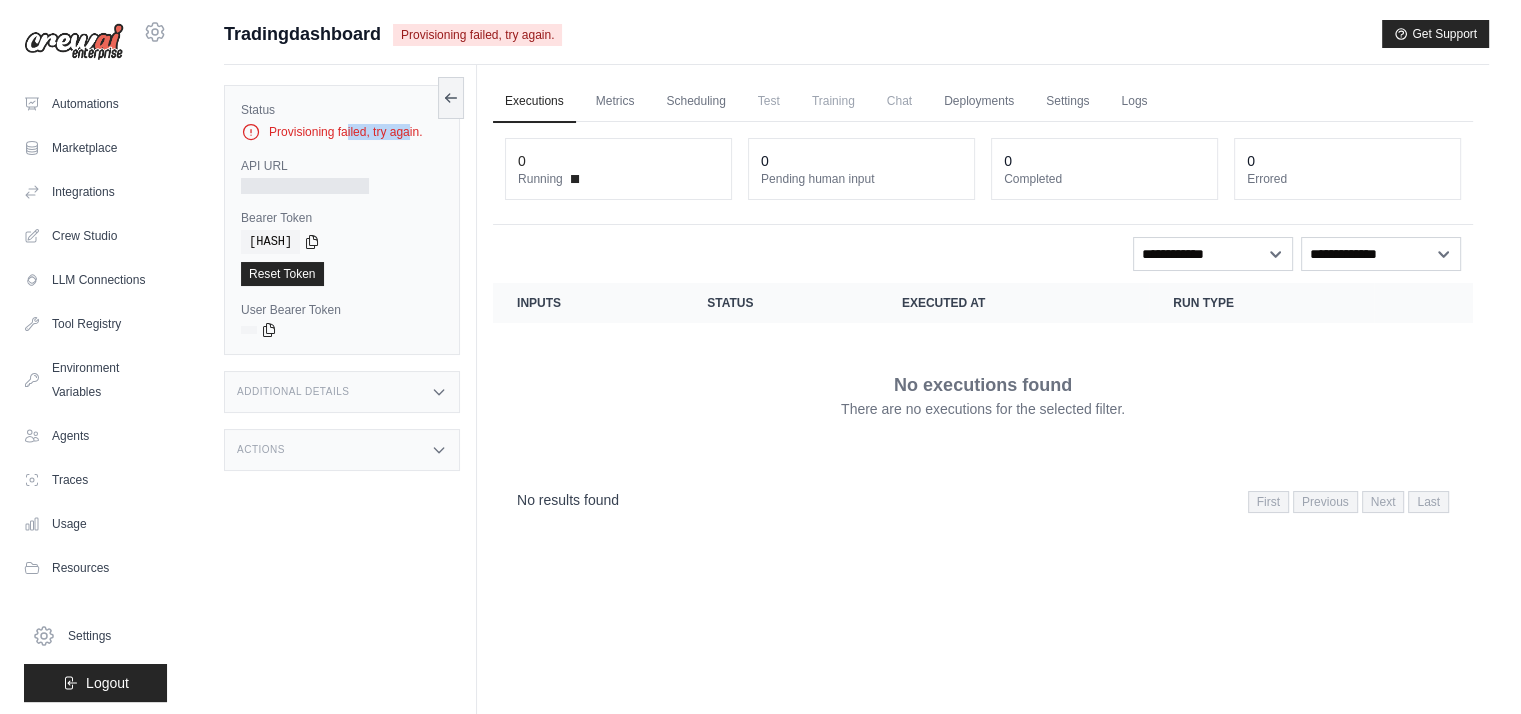 click on "Provisioning failed, try again." at bounding box center [342, 132] 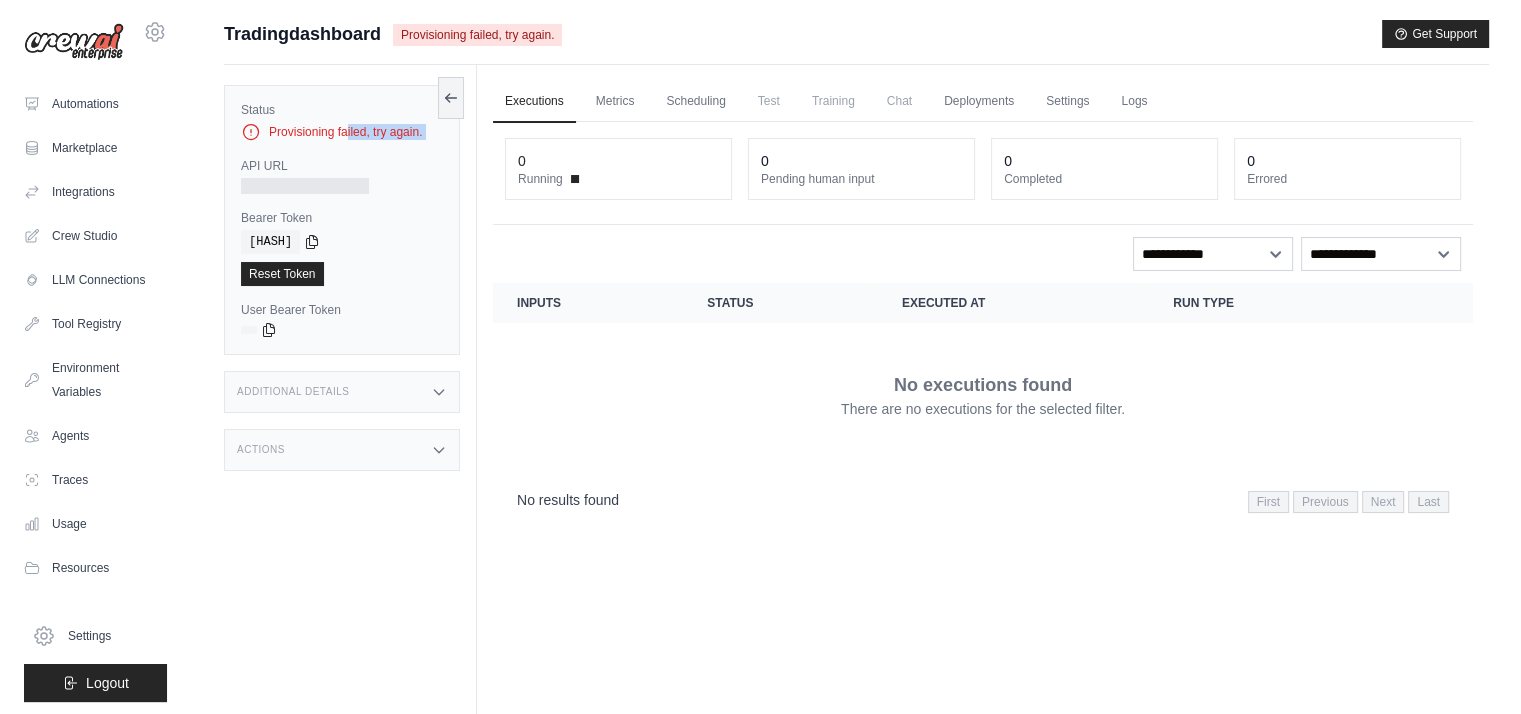 click on "Provisioning failed, try again." at bounding box center [342, 132] 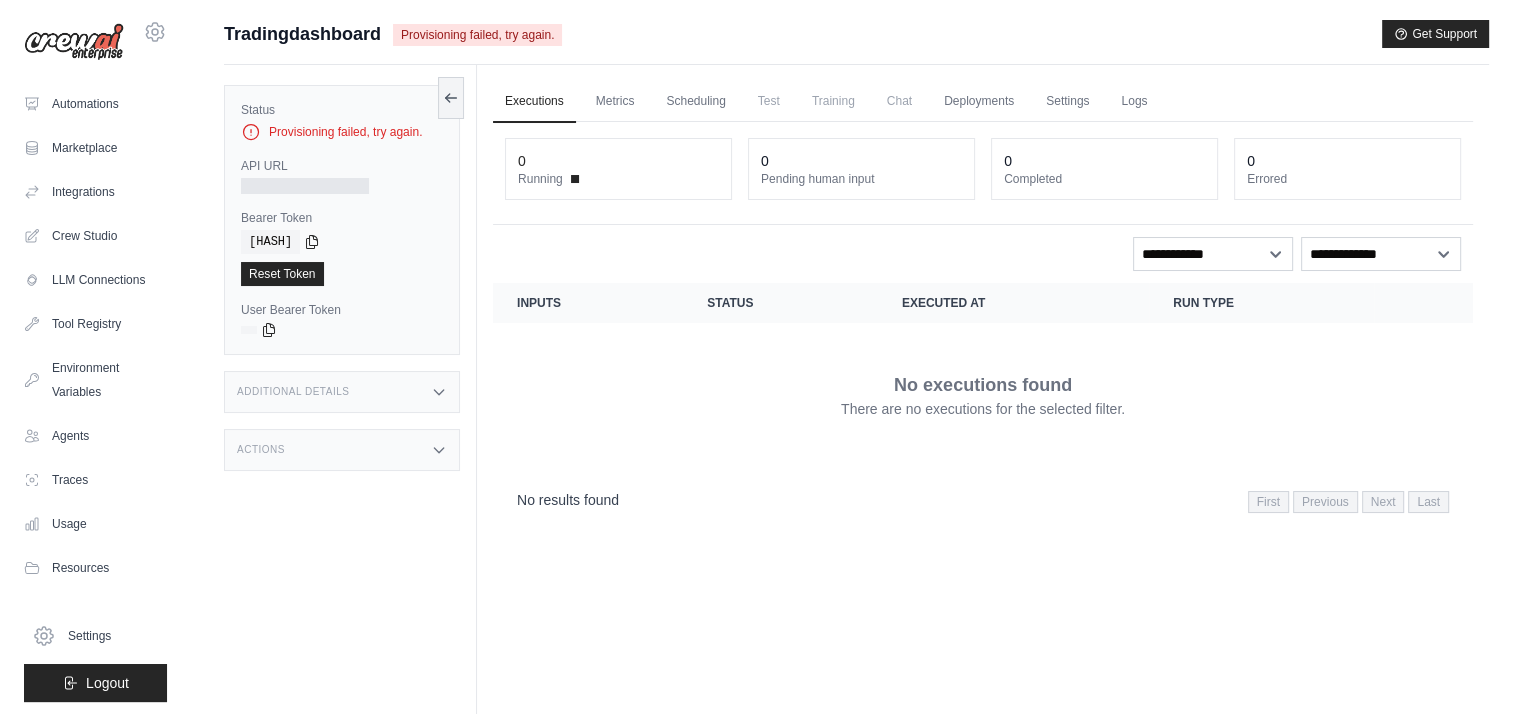 click on "Chat" at bounding box center [899, 101] 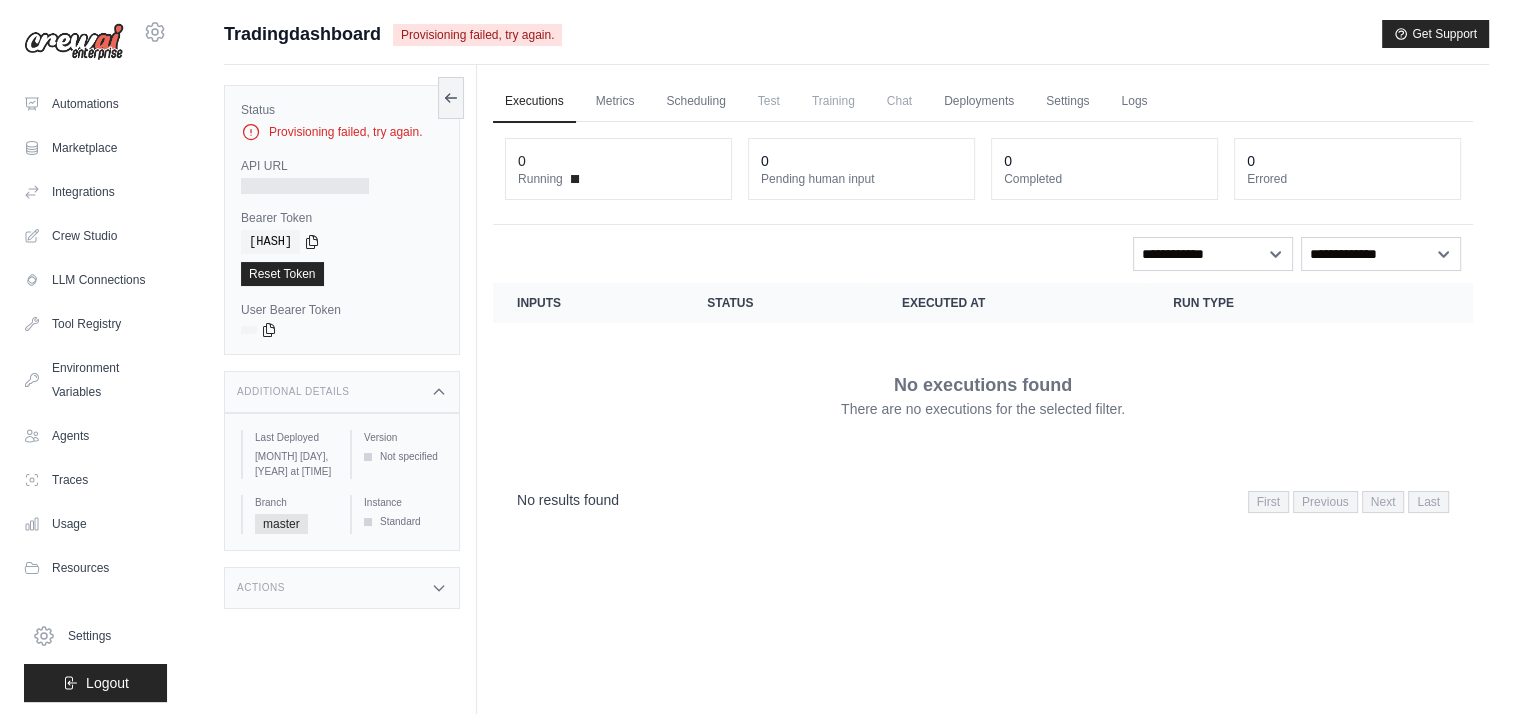 click on "Actions" at bounding box center (342, 588) 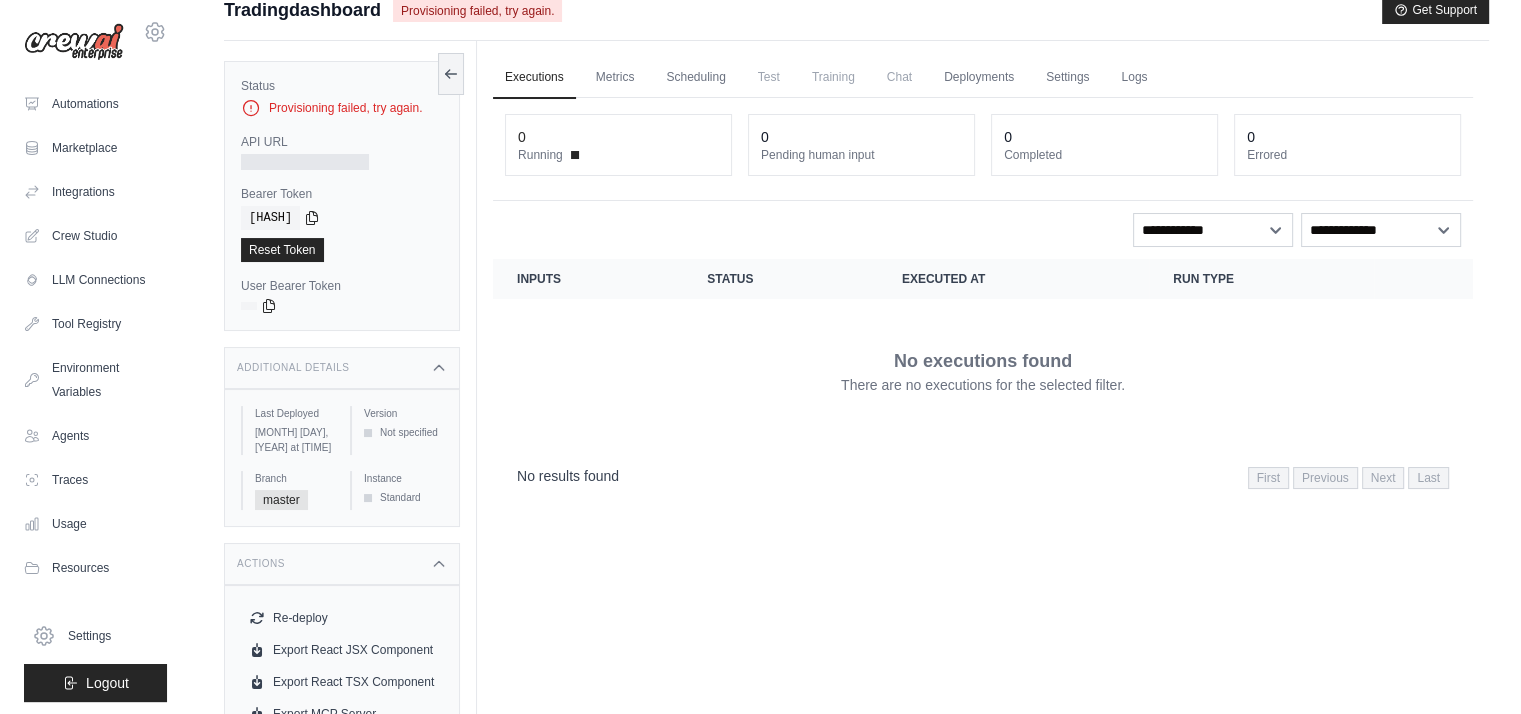 scroll, scrollTop: 0, scrollLeft: 0, axis: both 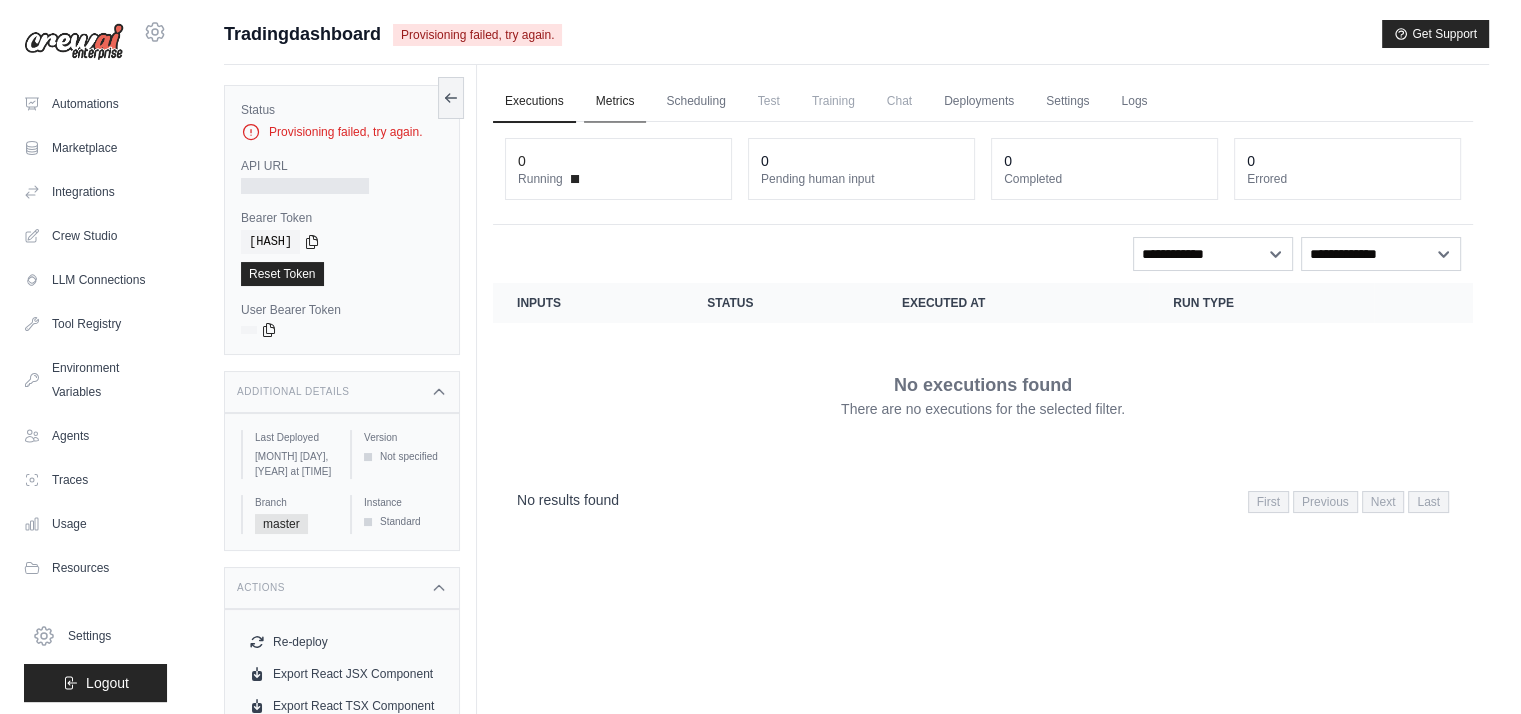 click on "Metrics" at bounding box center [615, 102] 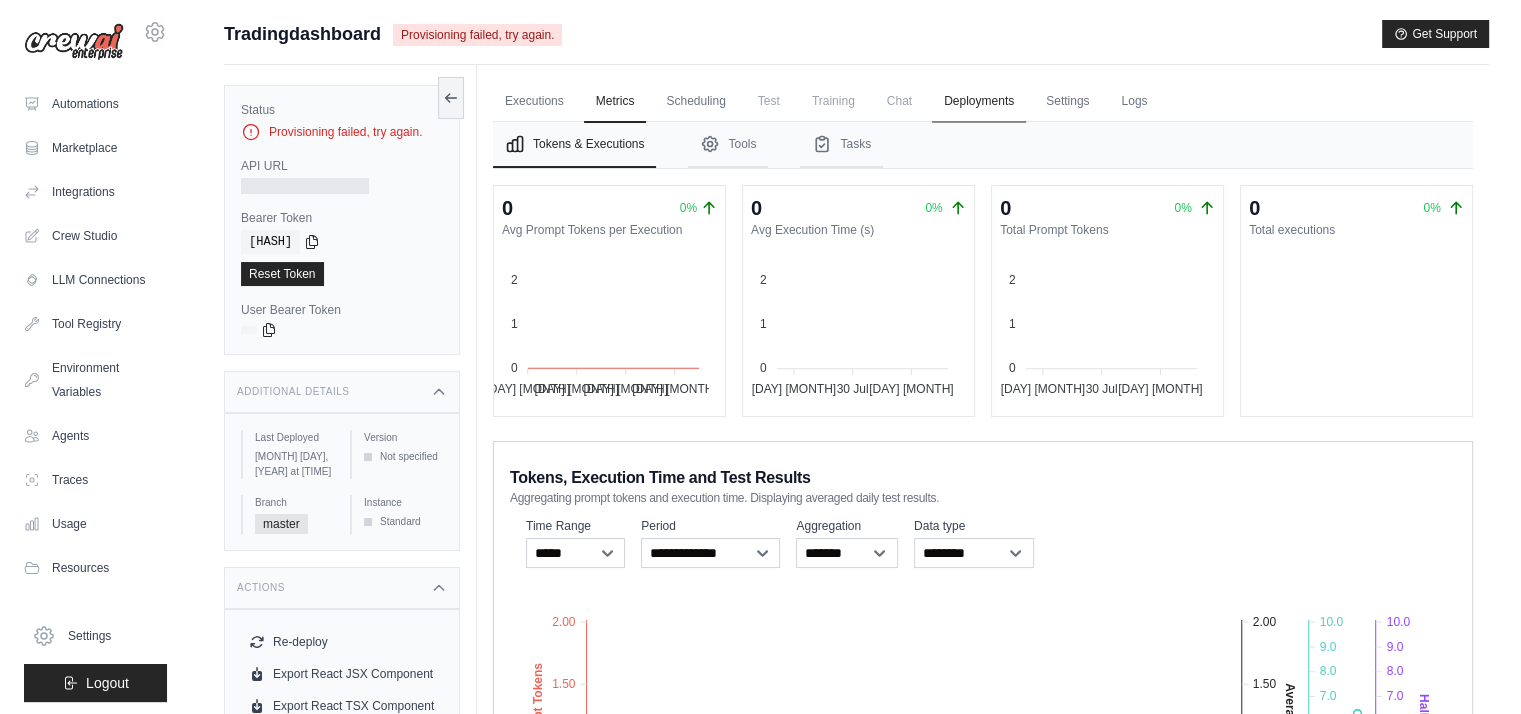 click on "Deployments" at bounding box center (979, 102) 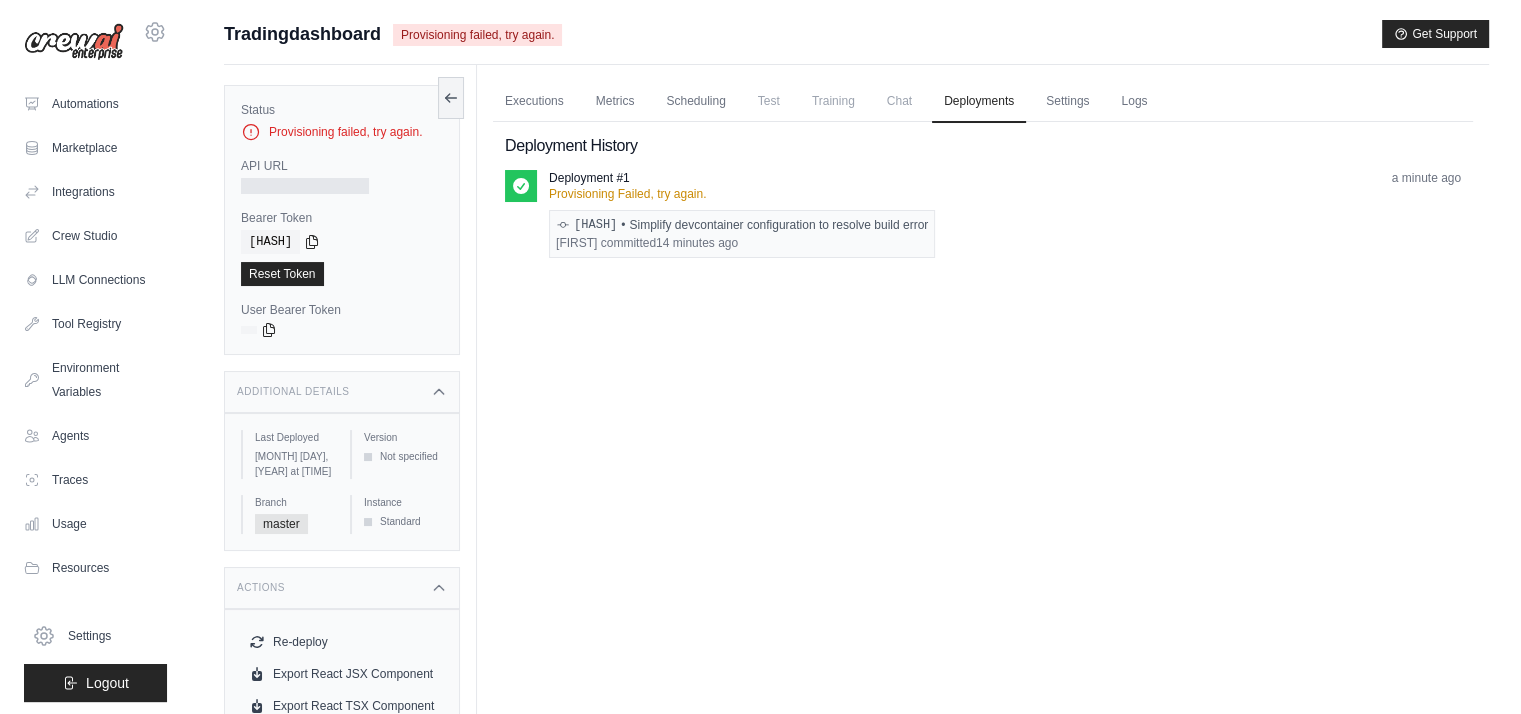 click on "[HASH]
•
Simplify devcontainer configuration to resolve build error" at bounding box center [742, 225] 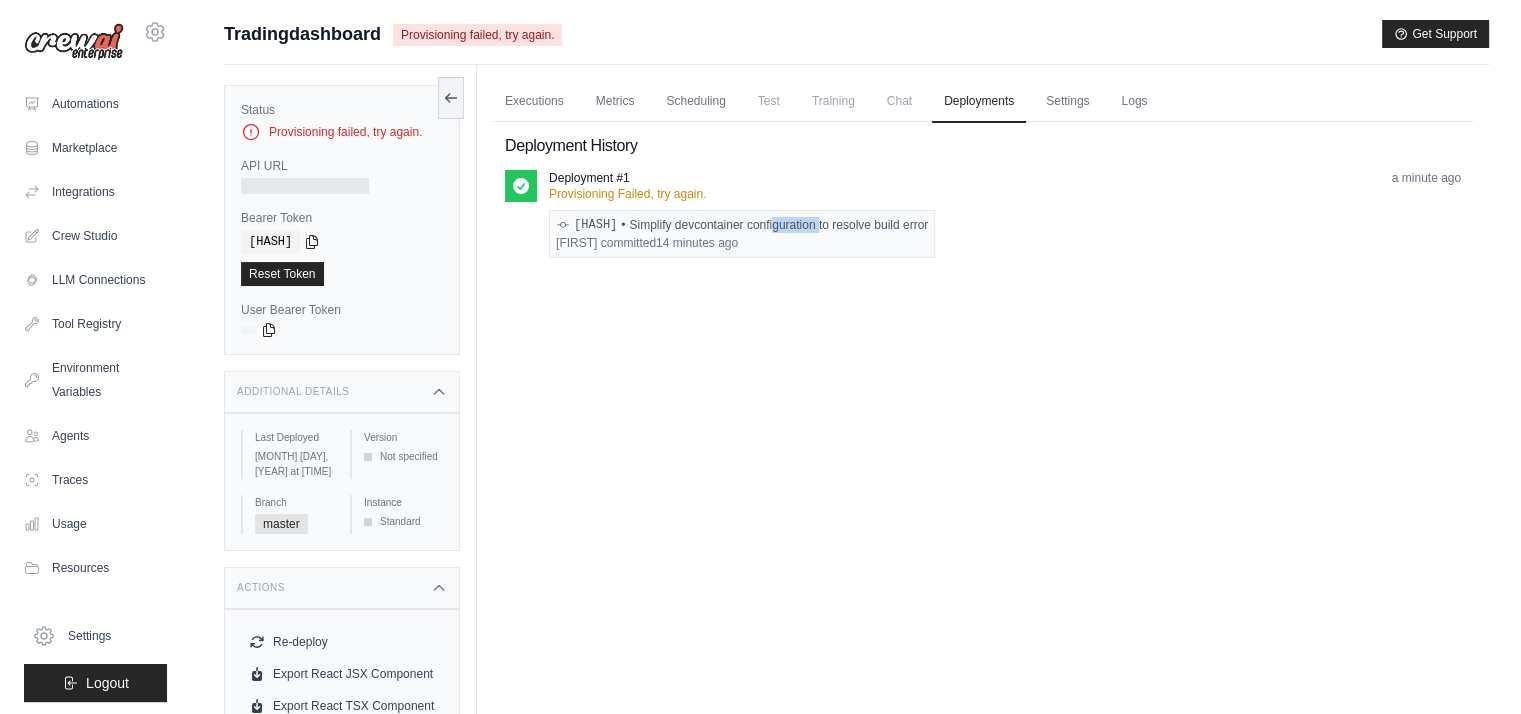 click on "[HASH]
•
Simplify devcontainer configuration to resolve build error" at bounding box center [742, 225] 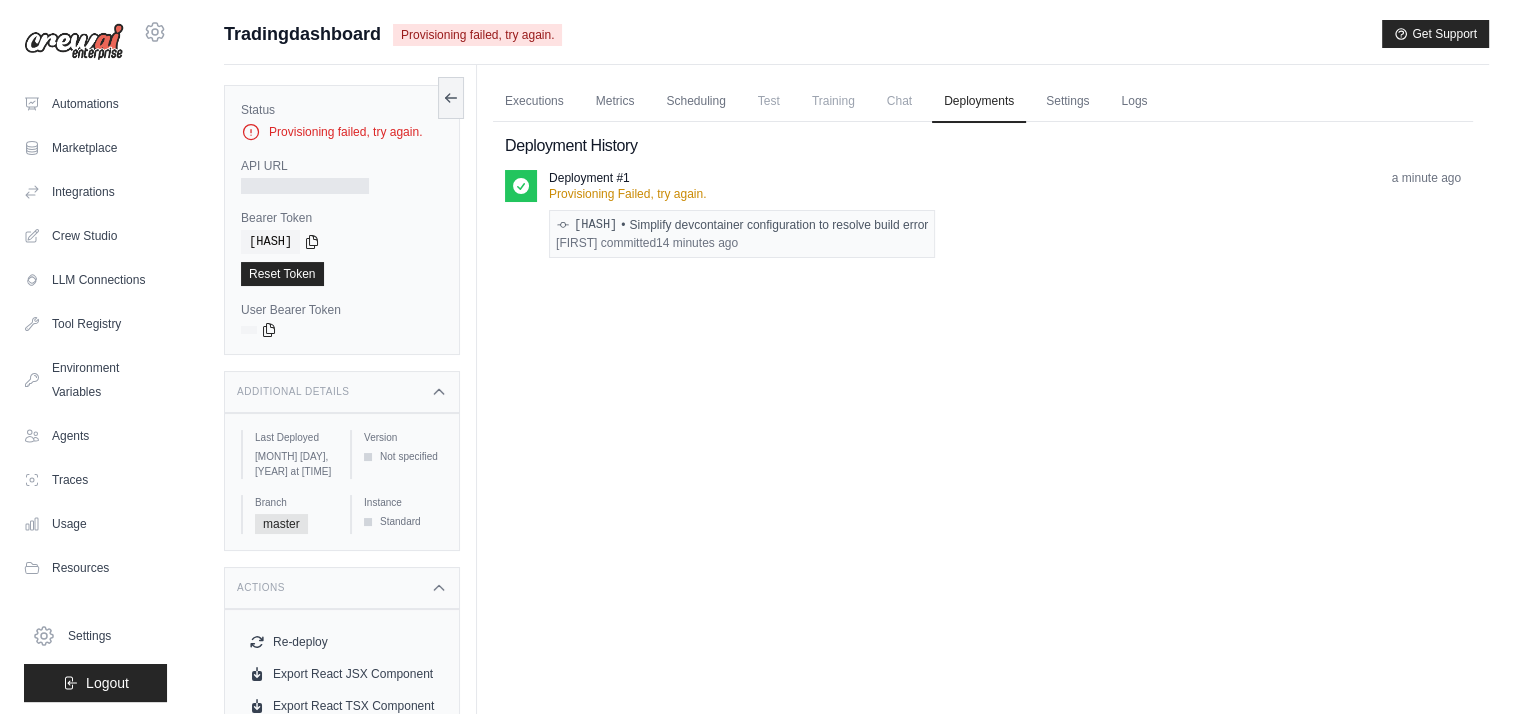 click on "[HASH]
•
Simplify devcontainer configuration to resolve build error" at bounding box center [742, 225] 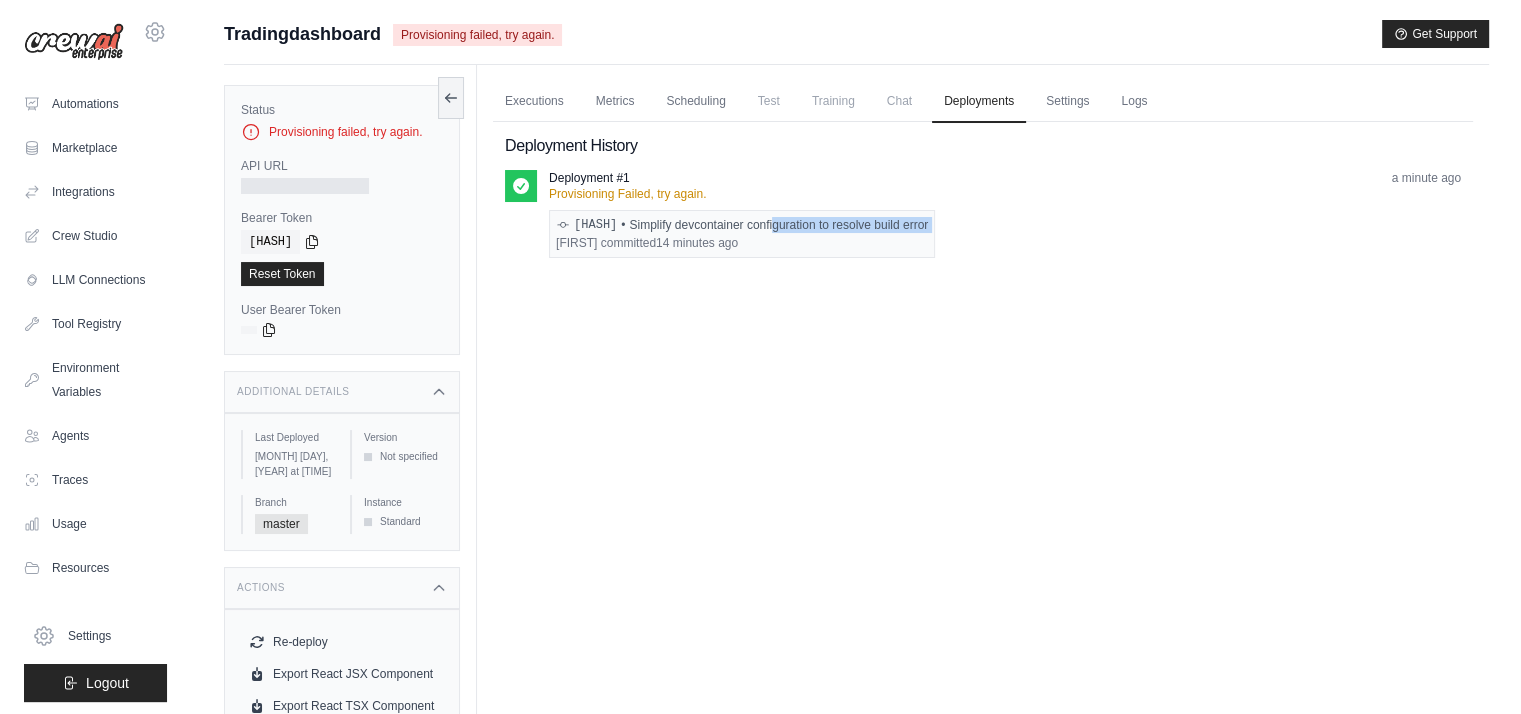 click on "[HASH]
•
Simplify devcontainer configuration to resolve build error" at bounding box center (742, 225) 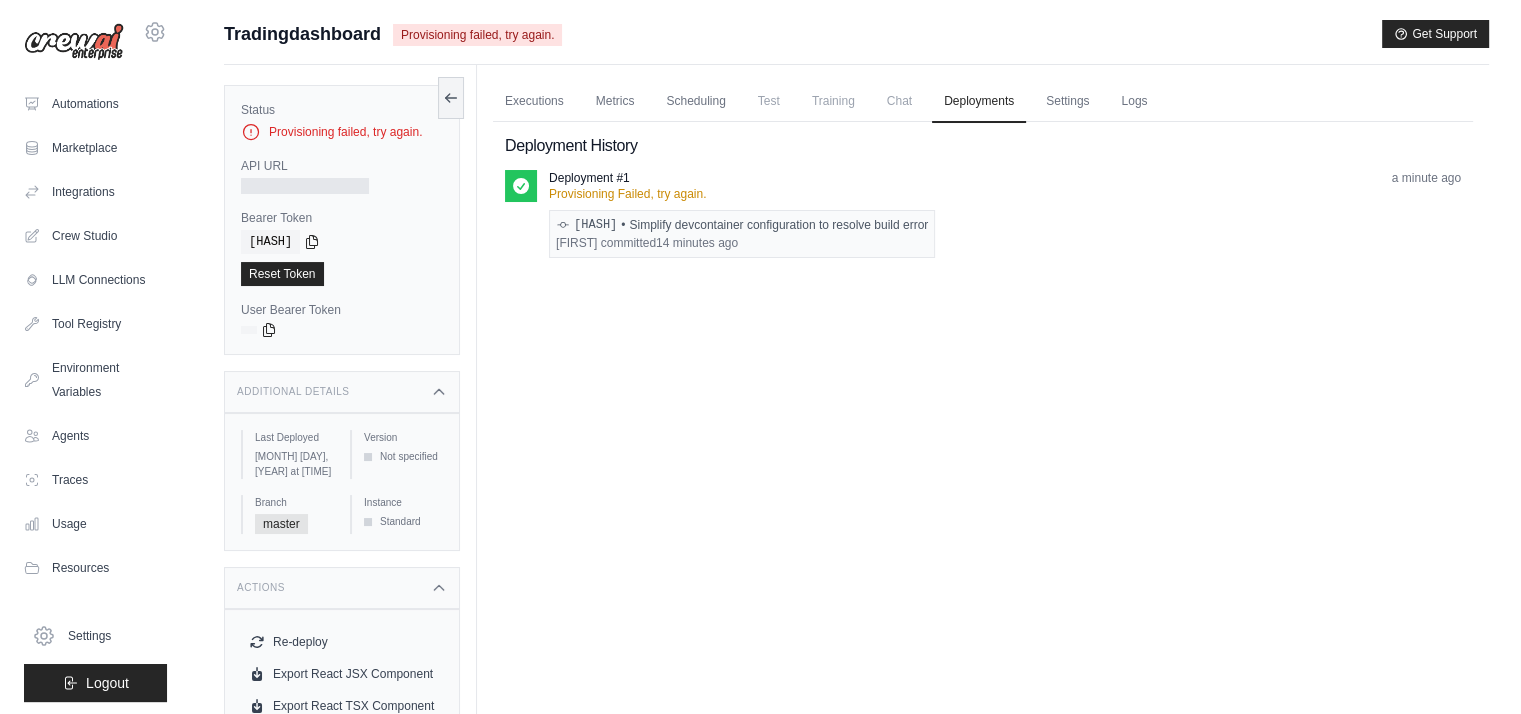 click on "[FIRST]
committed
[TIME] ago" at bounding box center (742, 243) 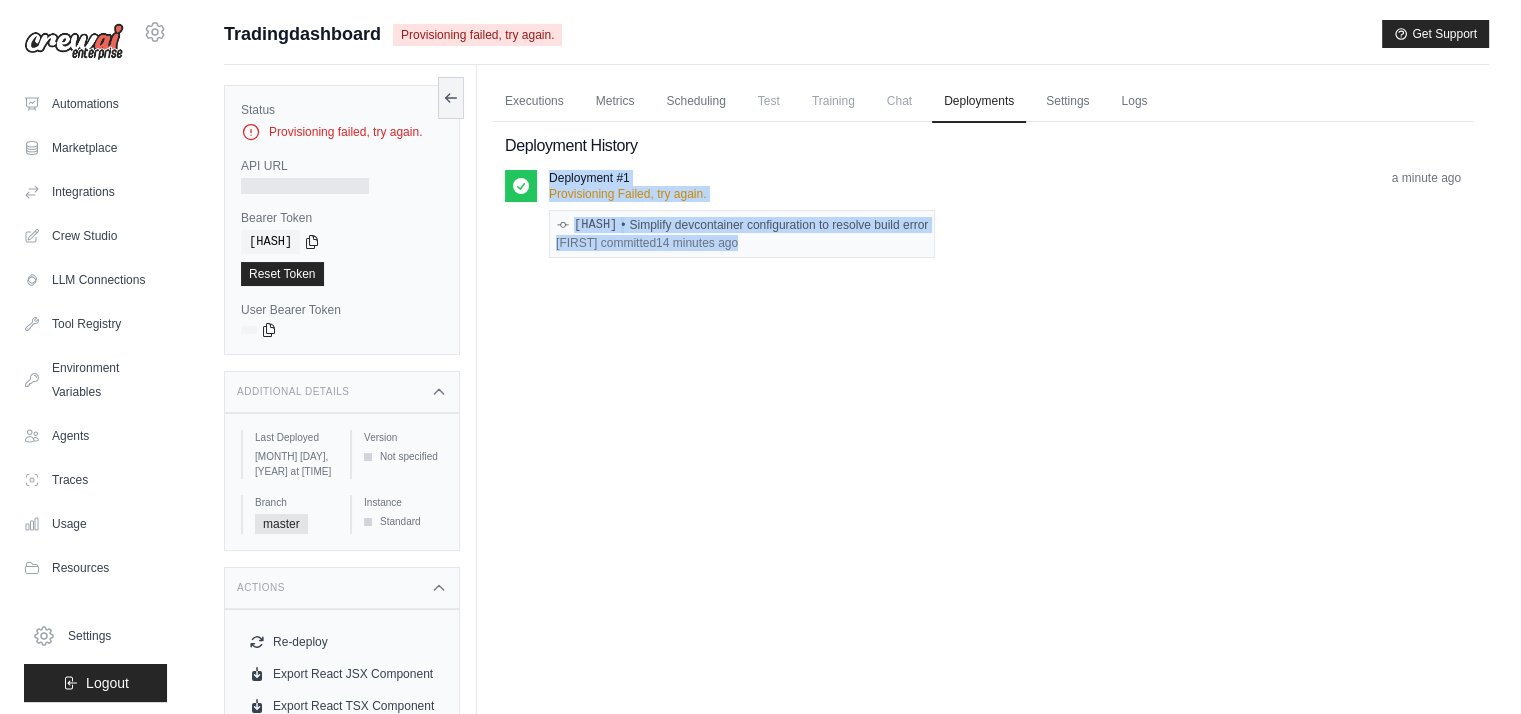 drag, startPoint x: 779, startPoint y: 247, endPoint x: 550, endPoint y: 179, distance: 238.88281 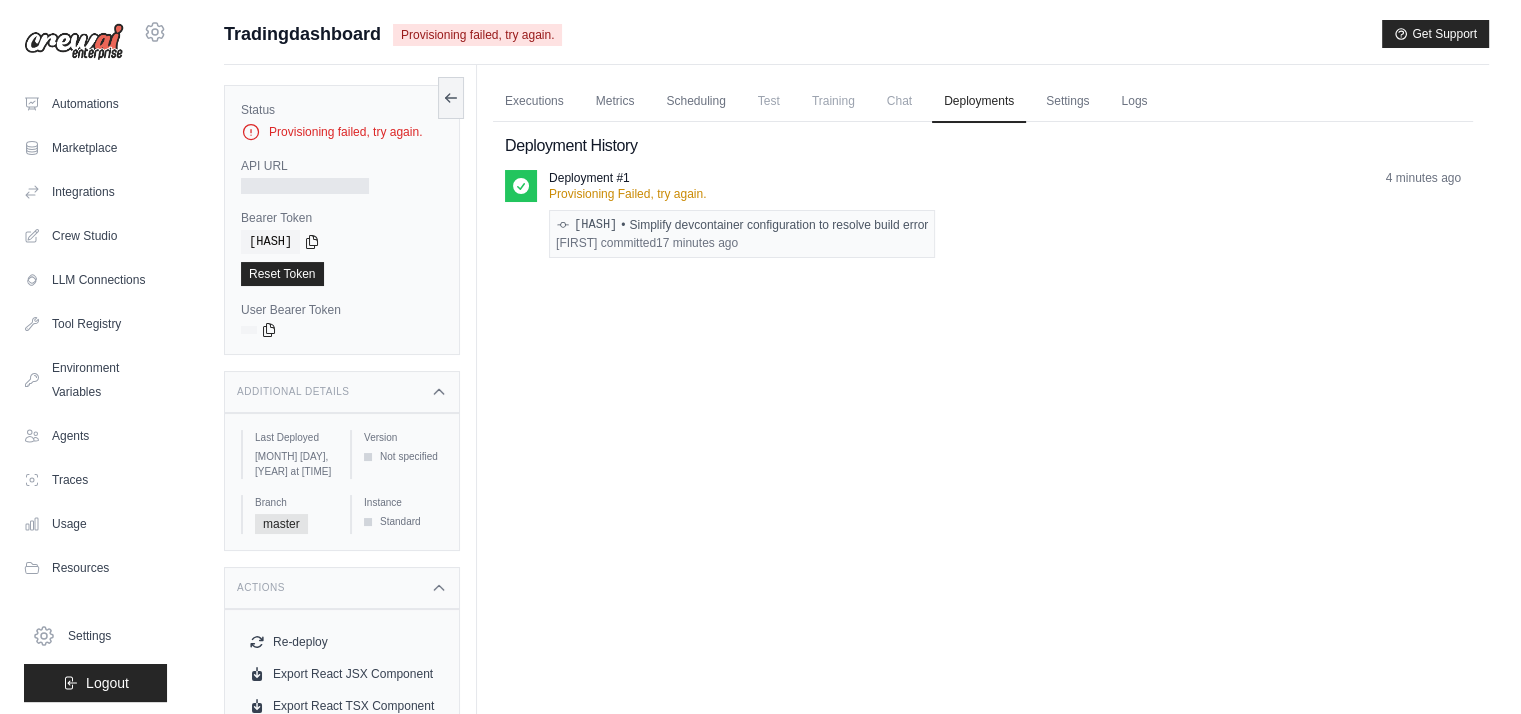 click on "Executions
Metrics
Scheduling
Test
Training
Chat
Deployments
Settings
Logs
0
Running
0
Pending human input
0" at bounding box center (983, 422) 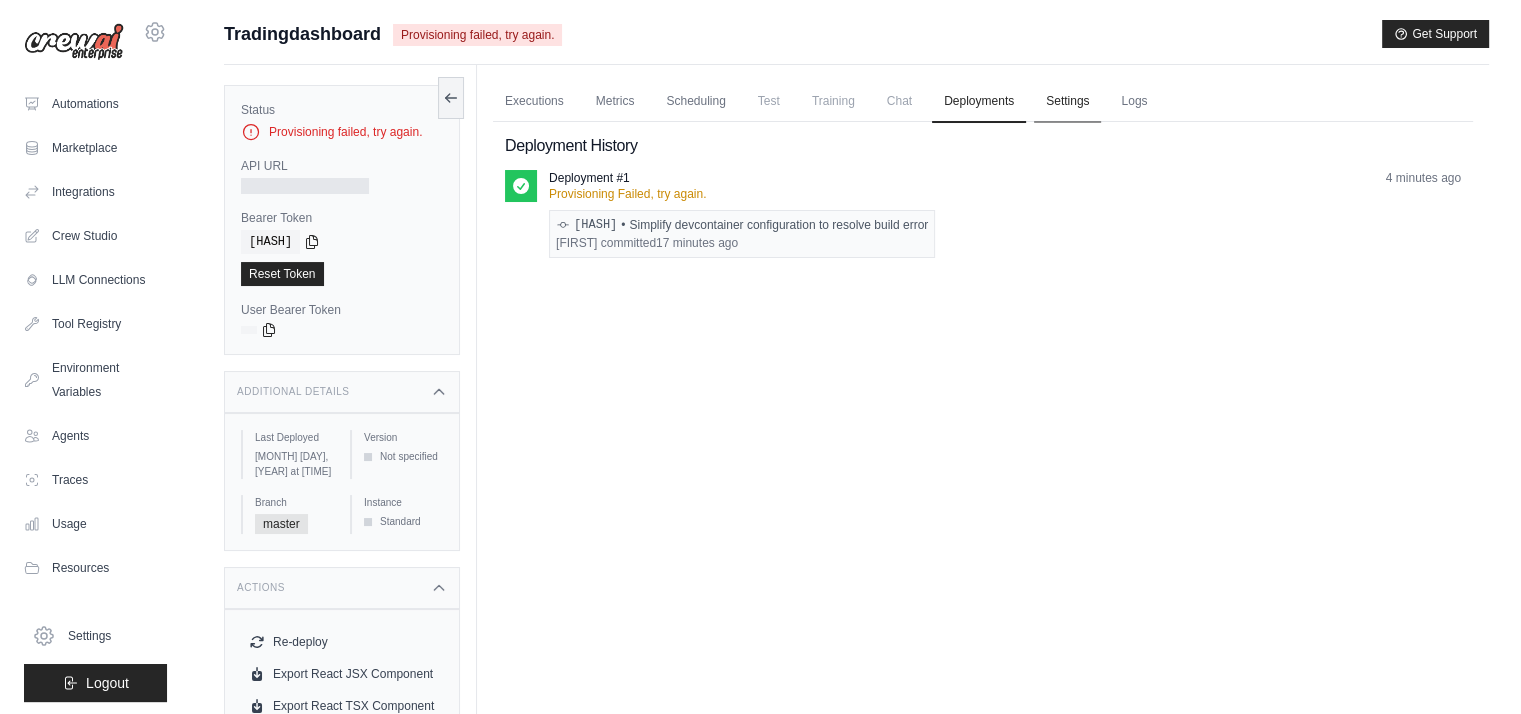 click on "Settings" at bounding box center [1067, 102] 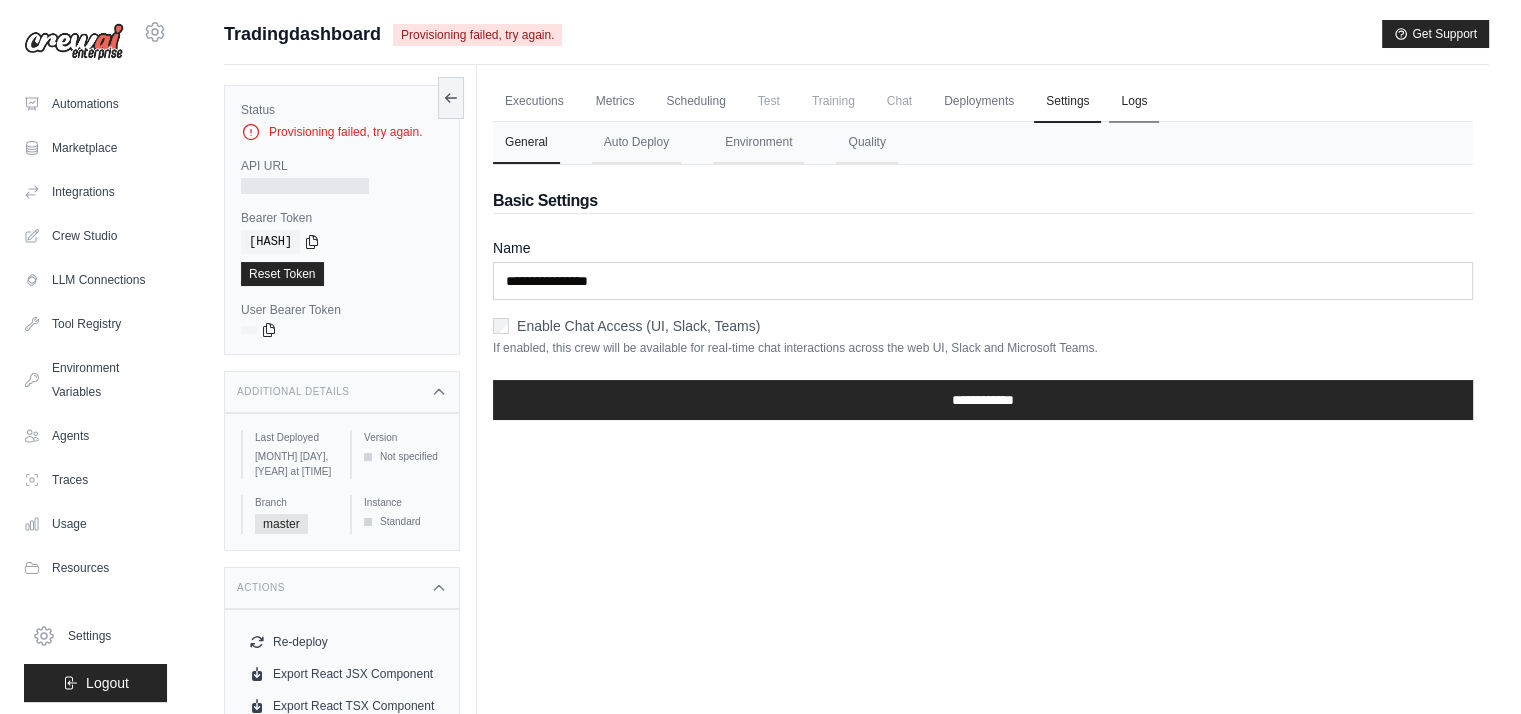 click on "Logs" at bounding box center (1134, 102) 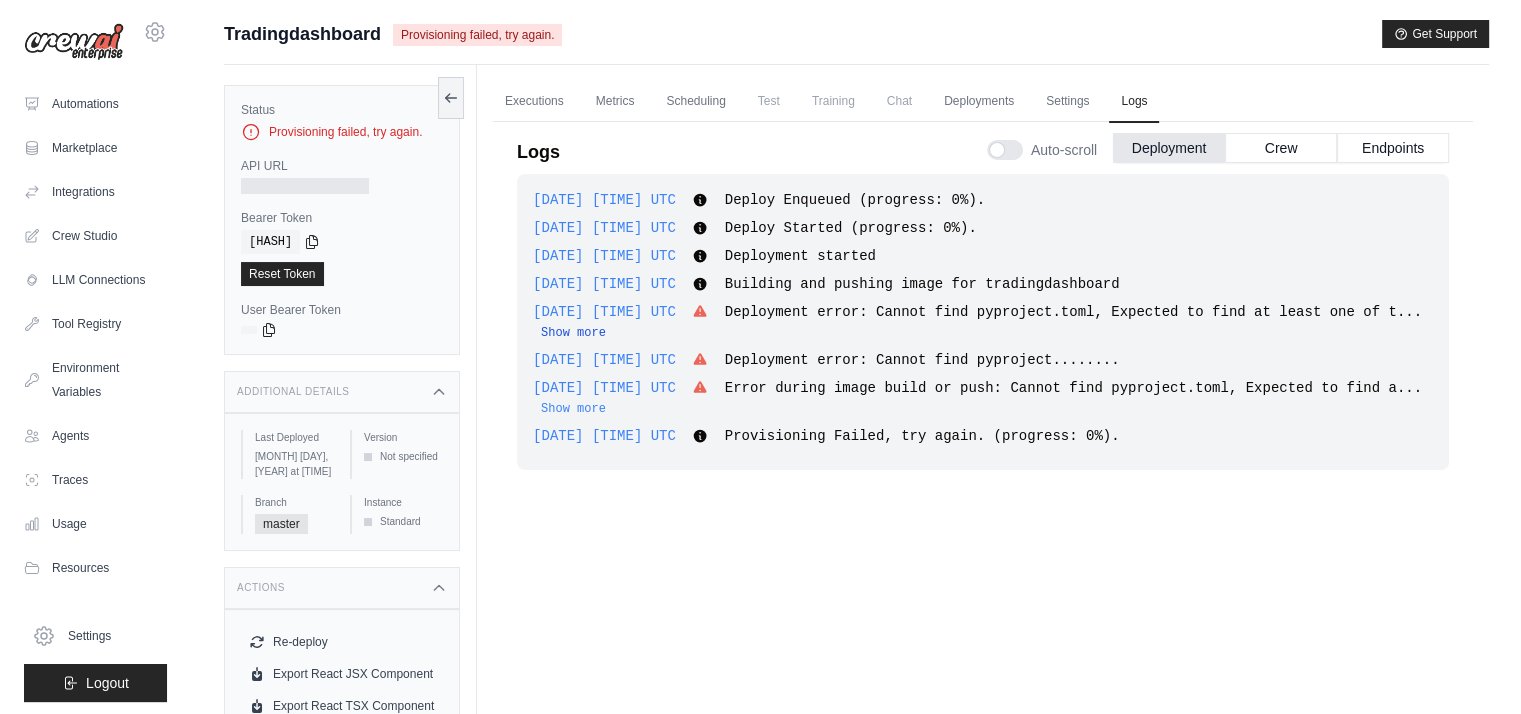 click on "Show more" at bounding box center (573, 333) 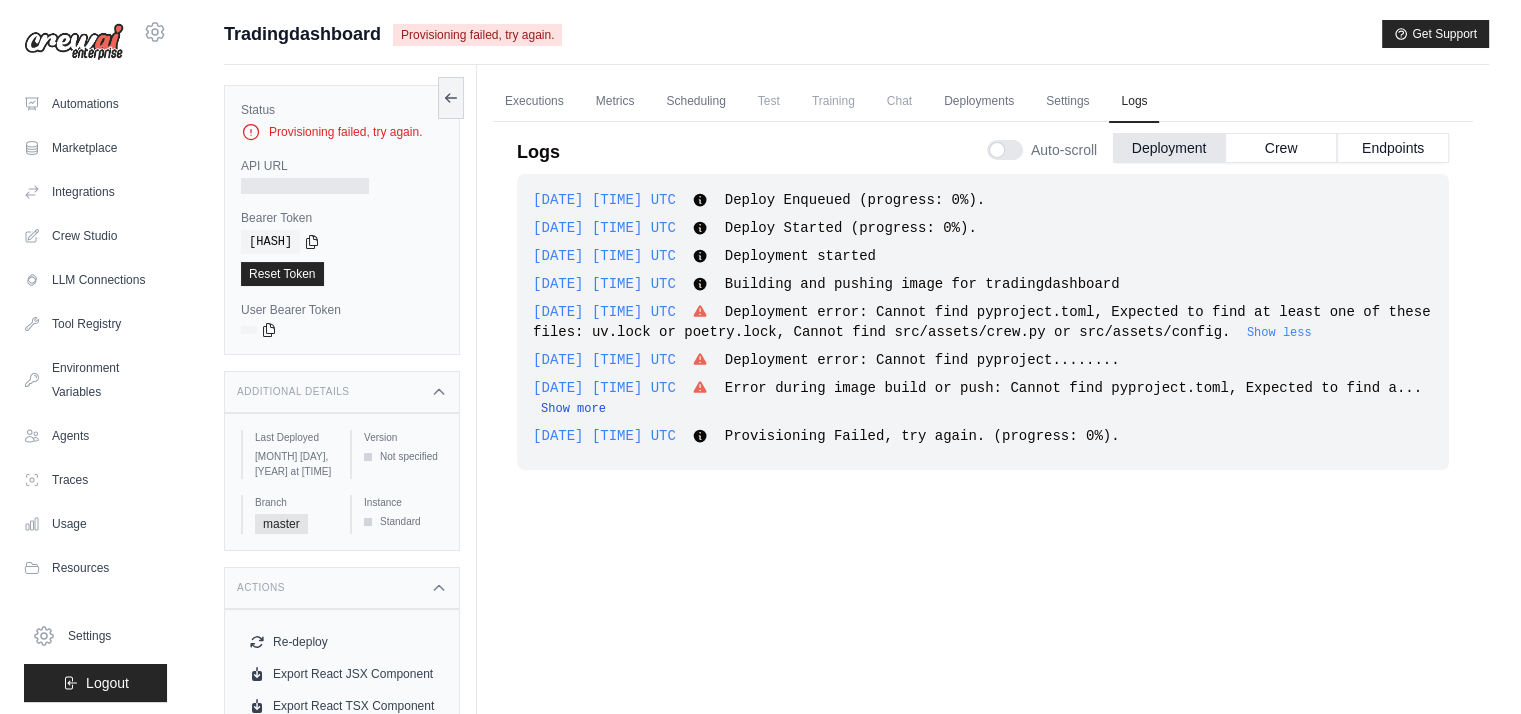 click on "Show more" at bounding box center [573, 409] 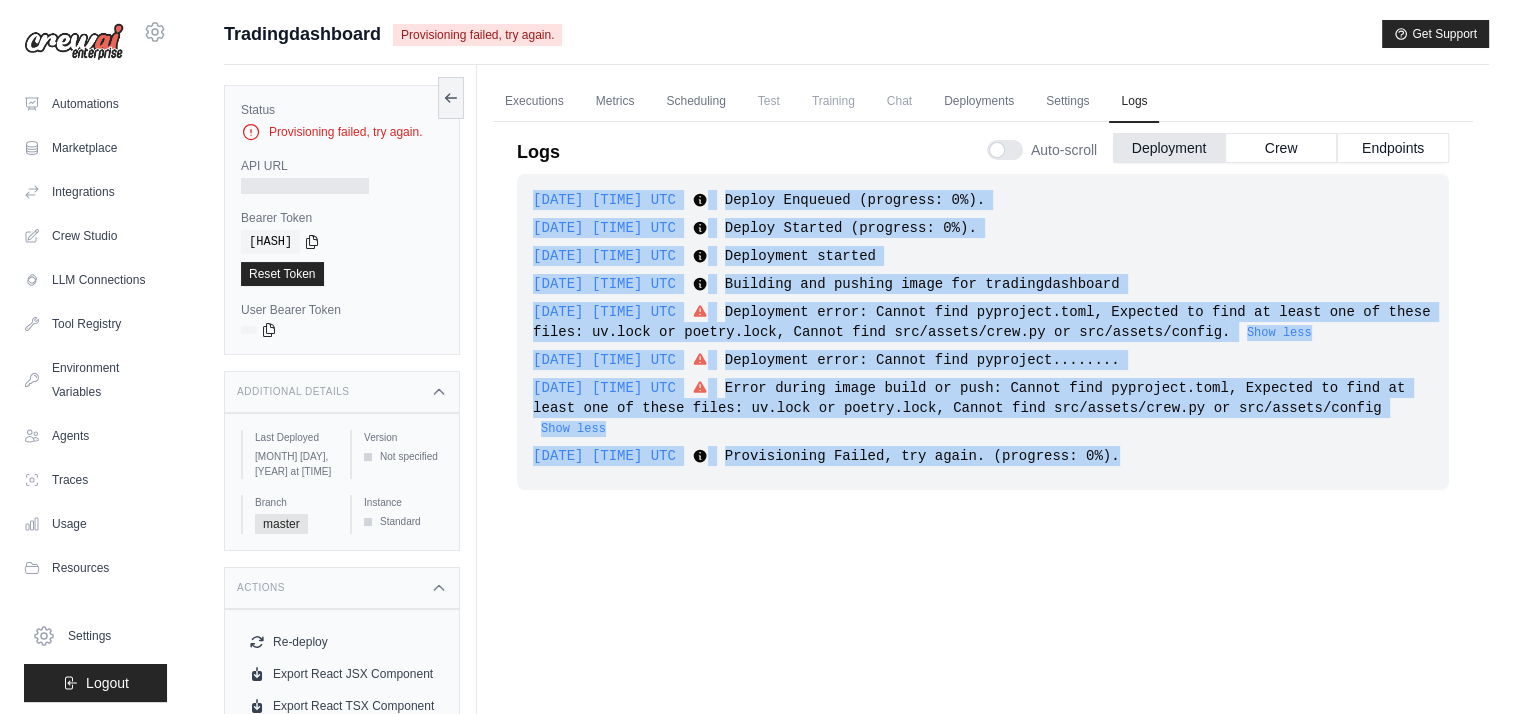 drag, startPoint x: 532, startPoint y: 191, endPoint x: 1161, endPoint y: 426, distance: 671.4656 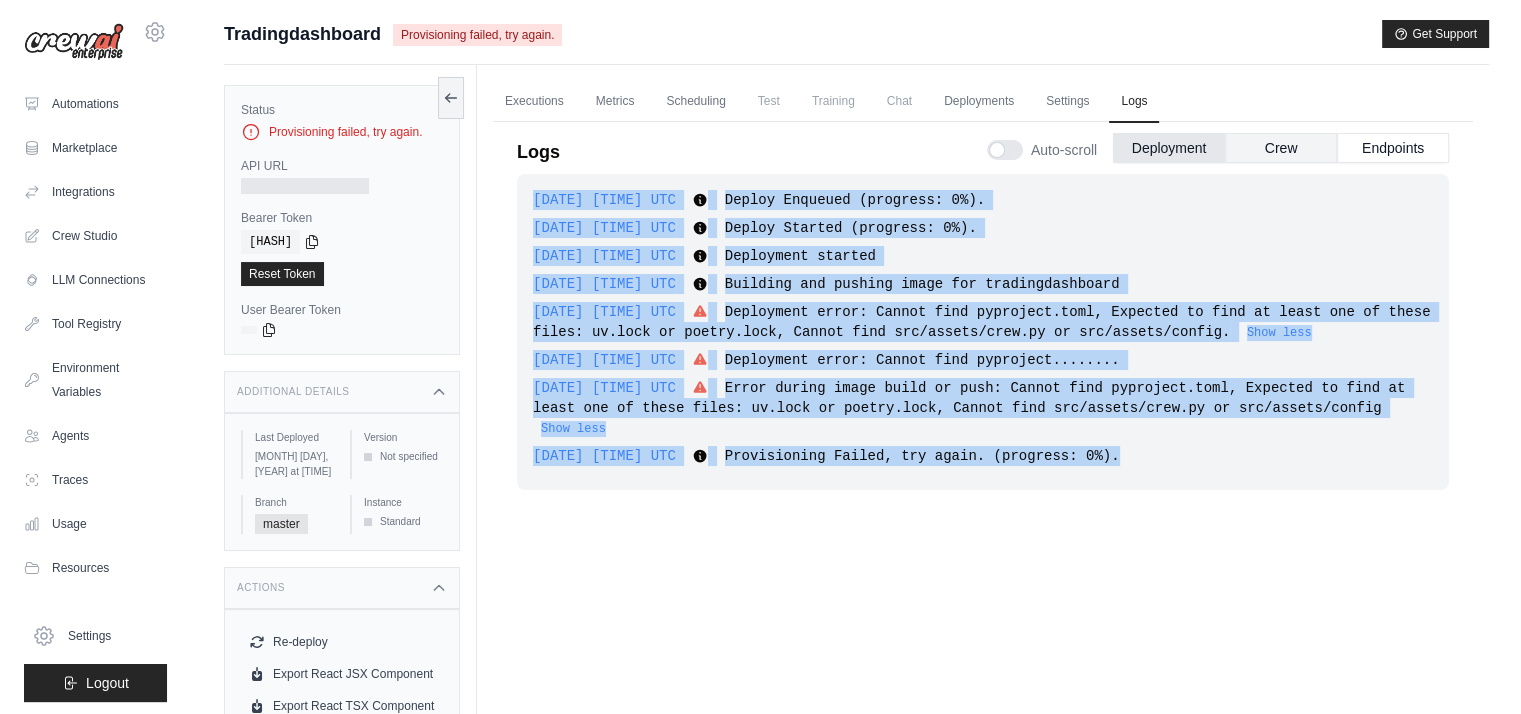 click on "Crew" at bounding box center [1281, 148] 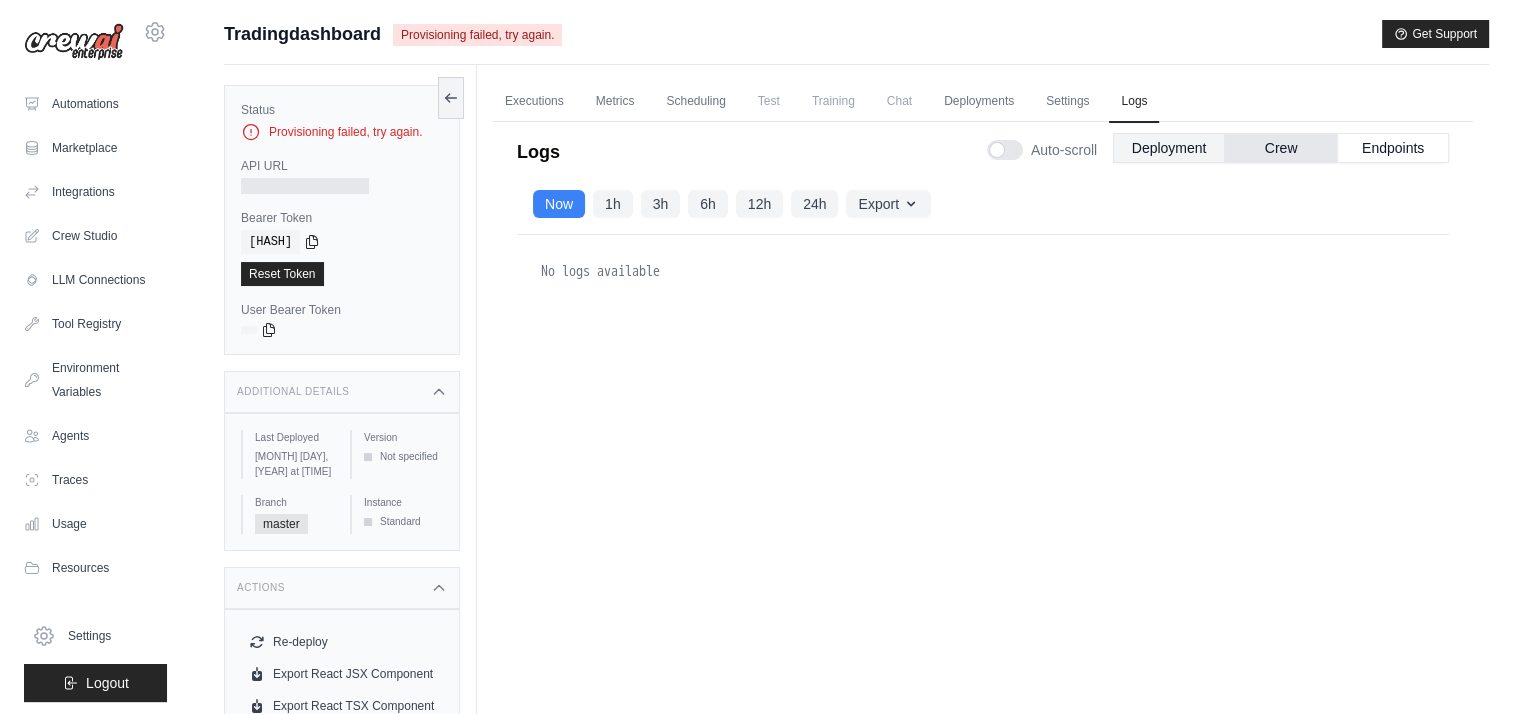 click on "Deployment" at bounding box center (1169, 148) 